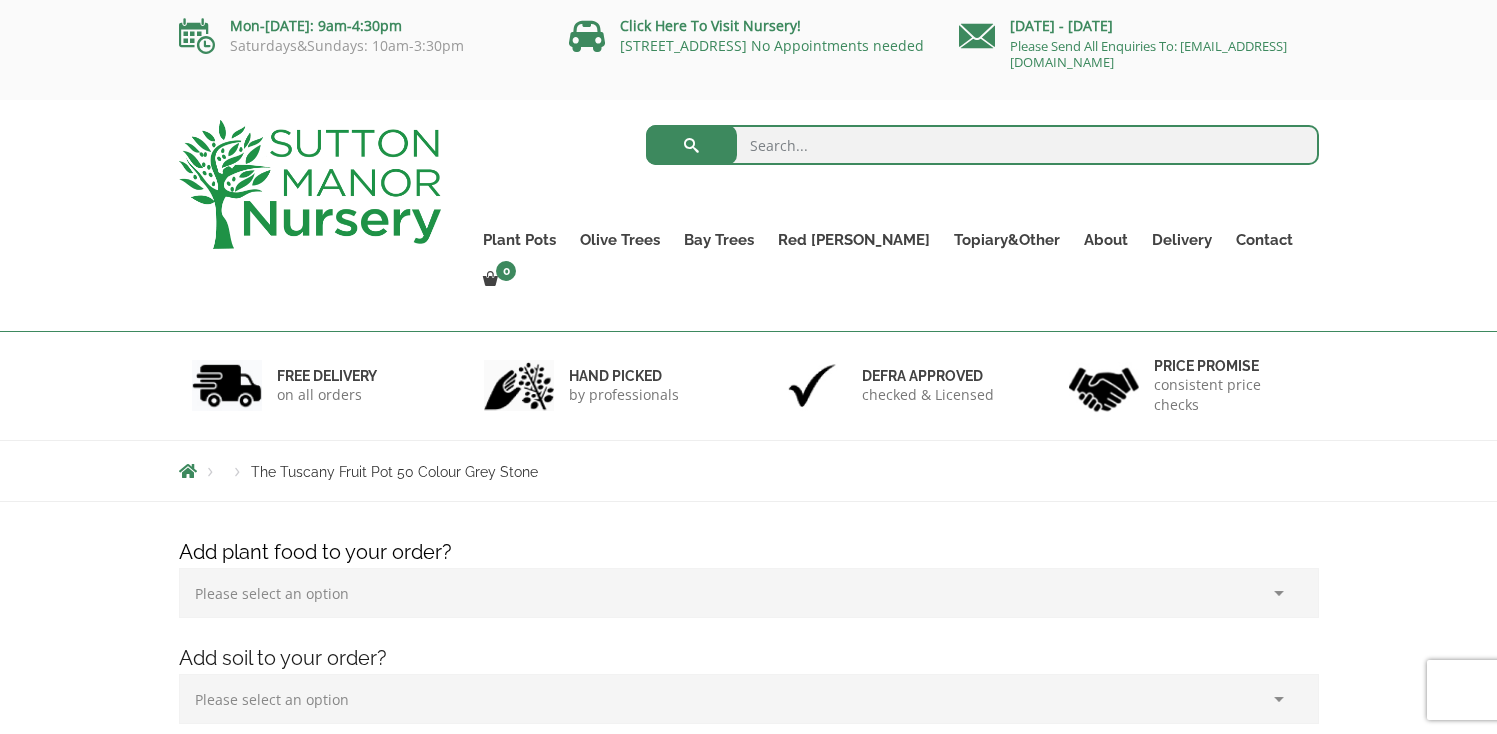 scroll, scrollTop: 0, scrollLeft: 0, axis: both 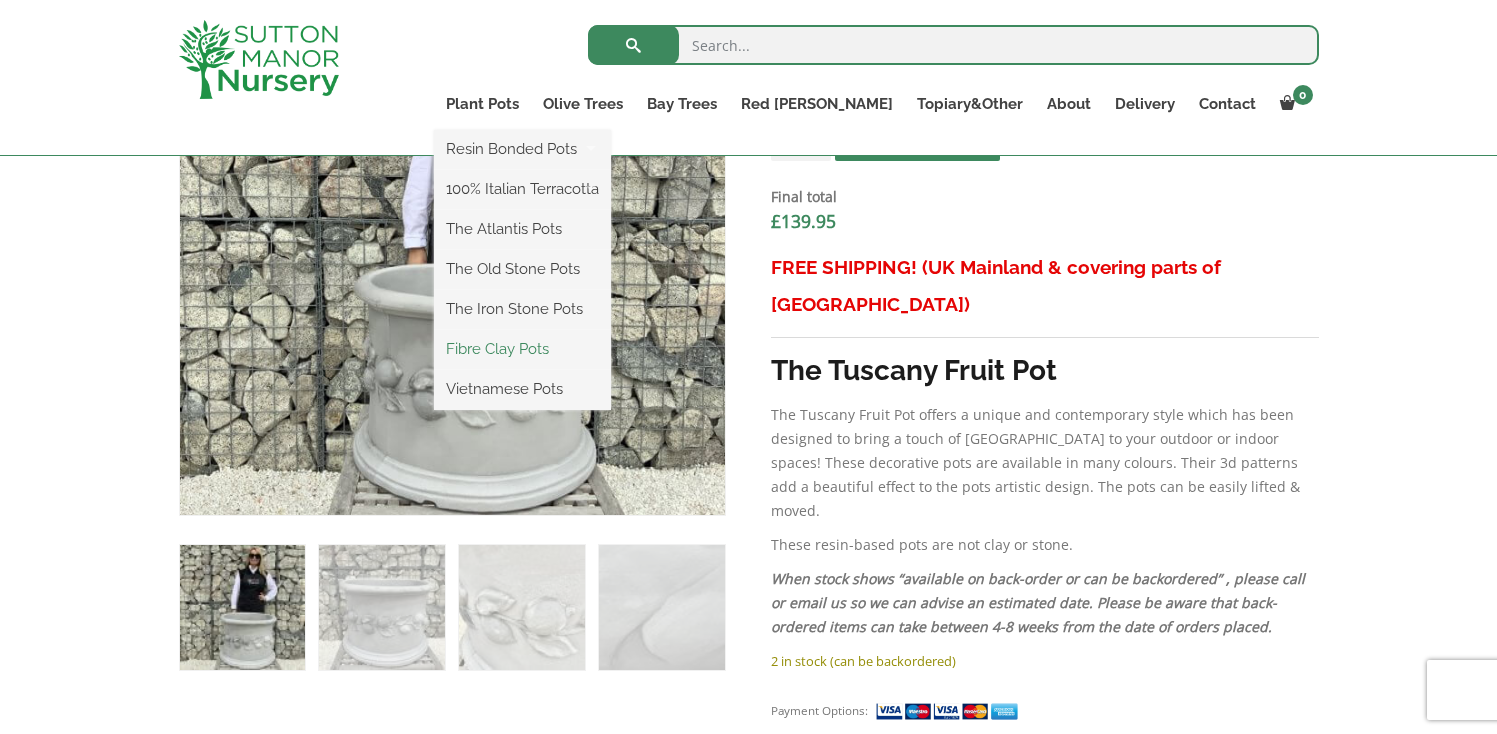 click on "Fibre Clay Pots" at bounding box center [522, 349] 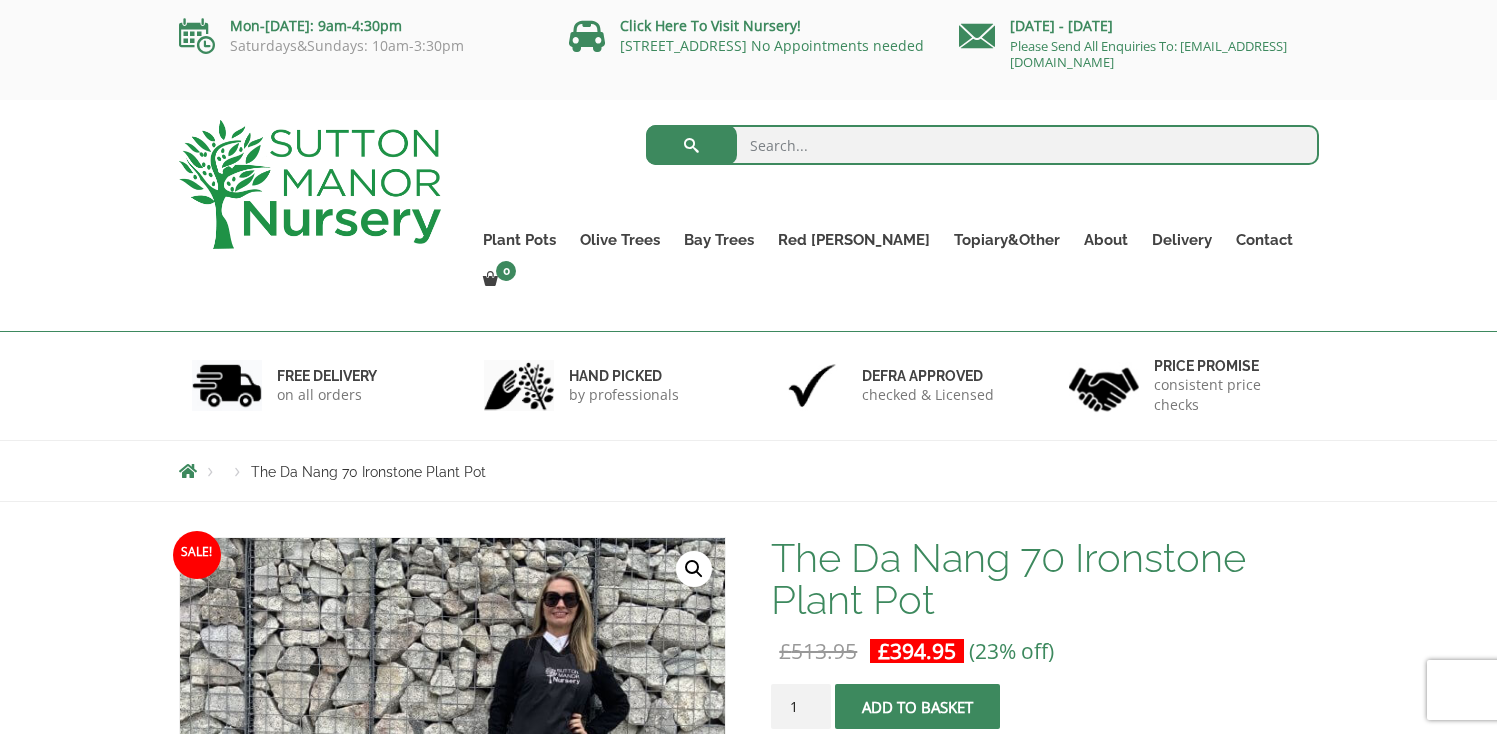 scroll, scrollTop: 0, scrollLeft: 0, axis: both 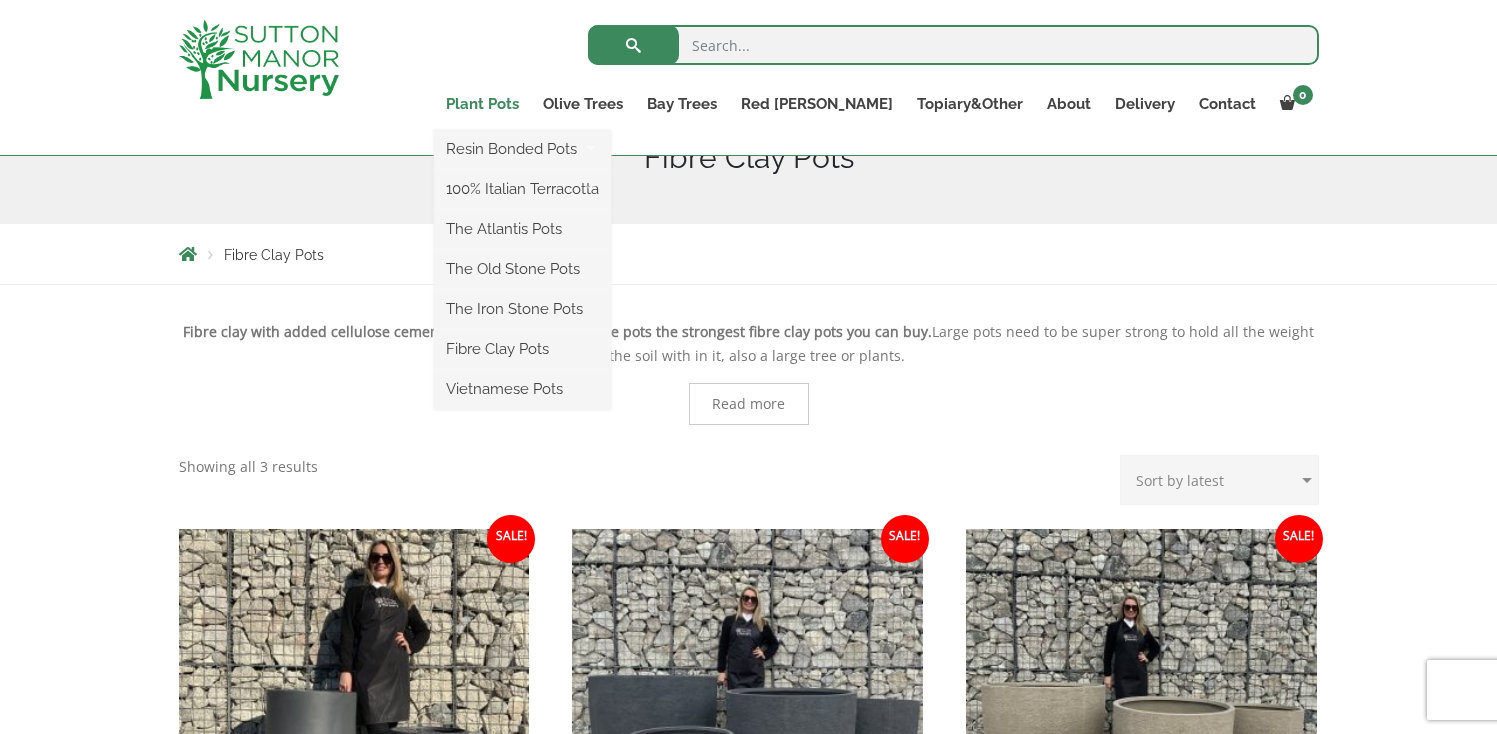 click on "Plant Pots" at bounding box center (482, 104) 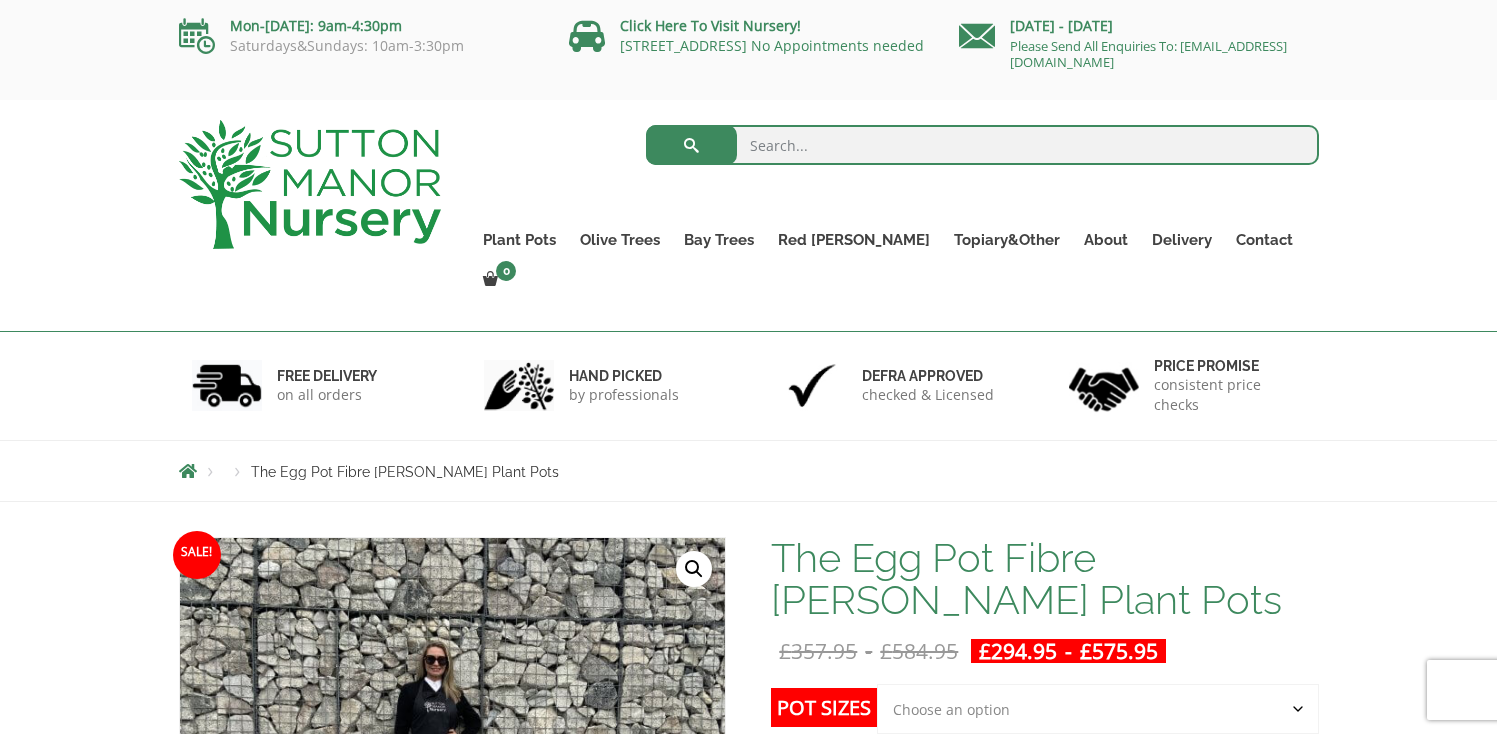 scroll, scrollTop: 0, scrollLeft: 0, axis: both 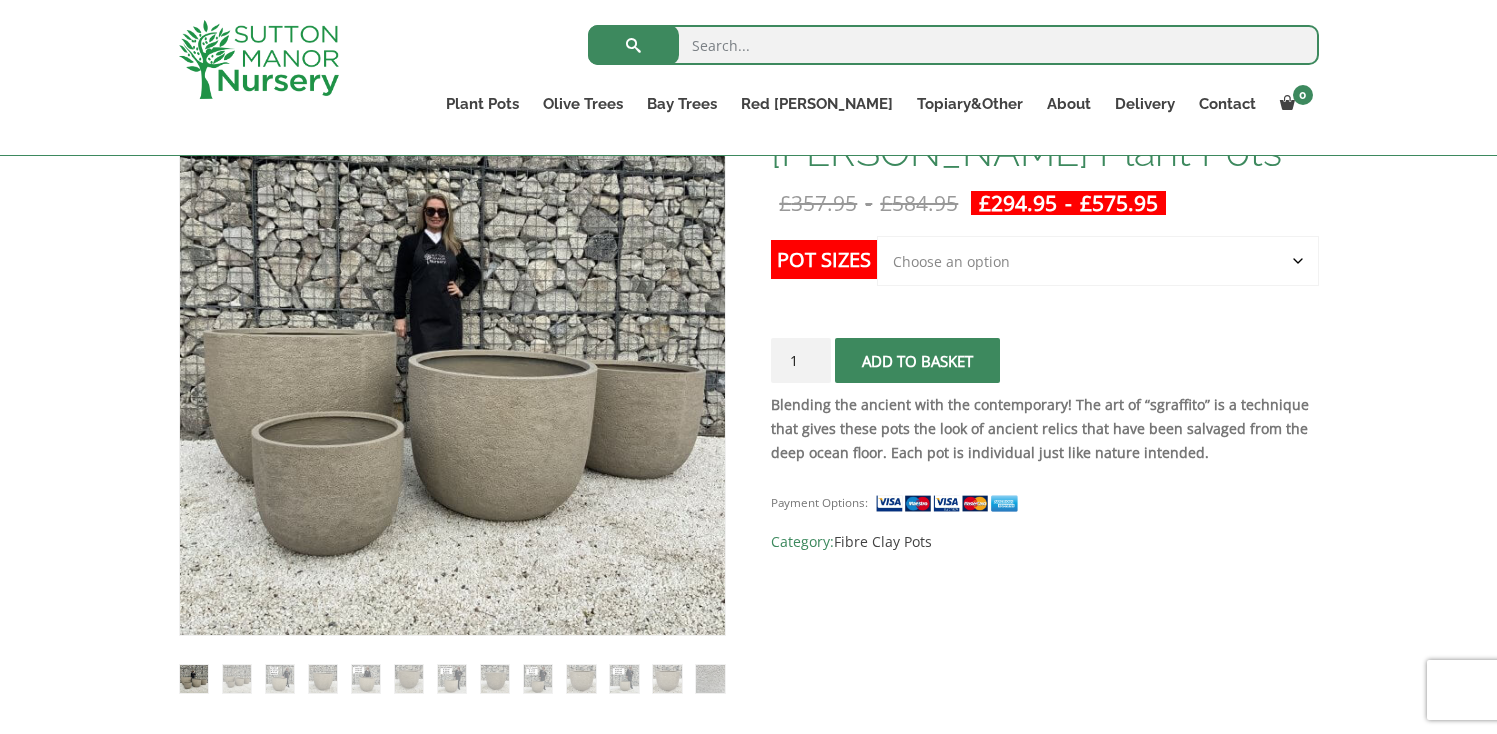 click on "Choose an option Click here to buy the 5th To Largest Pot In The Picture Click here to buy the 3rd To Largest Pot In The Picture Click here to buy the 2nd To Largest Pot In The Picture Click here to buy The Largest Pot In The Picture" 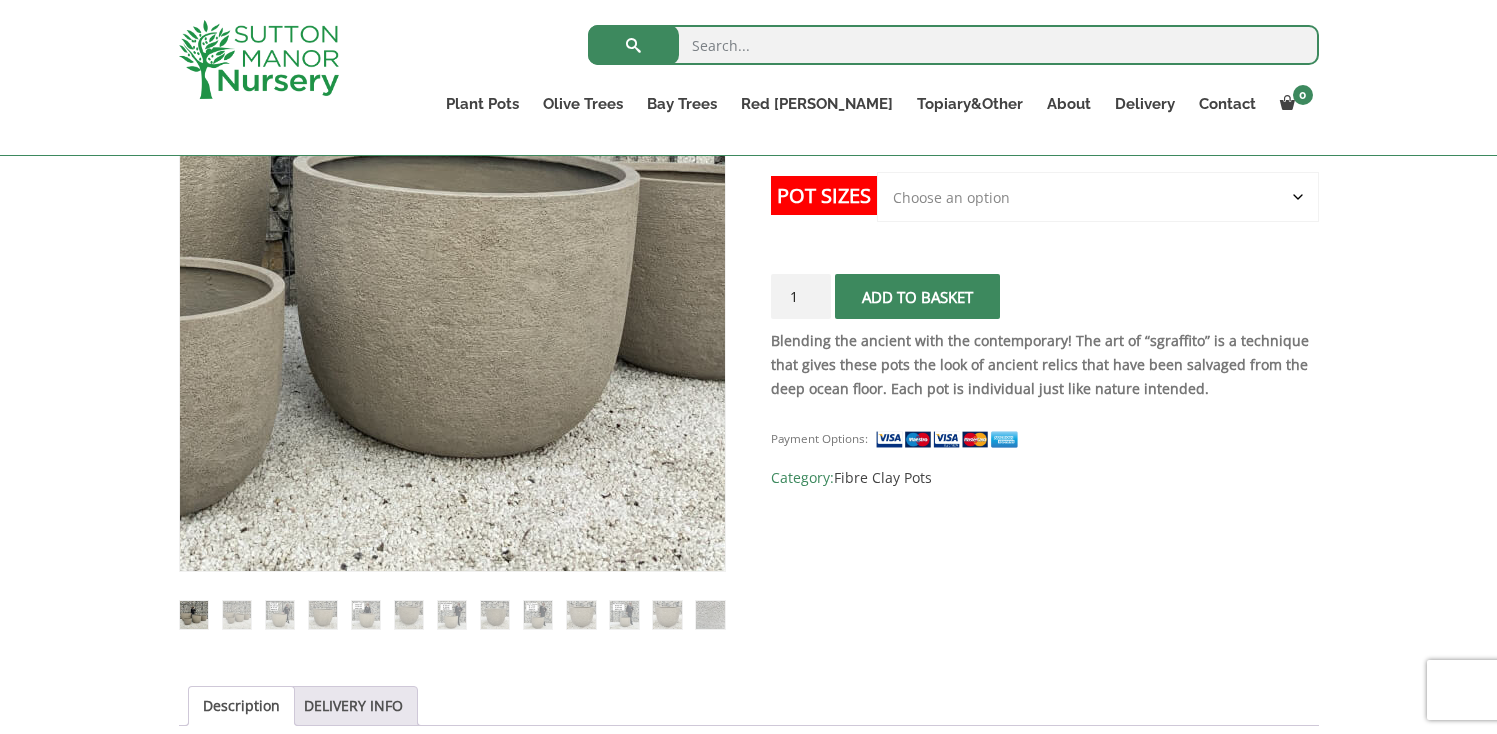 scroll, scrollTop: 542, scrollLeft: 0, axis: vertical 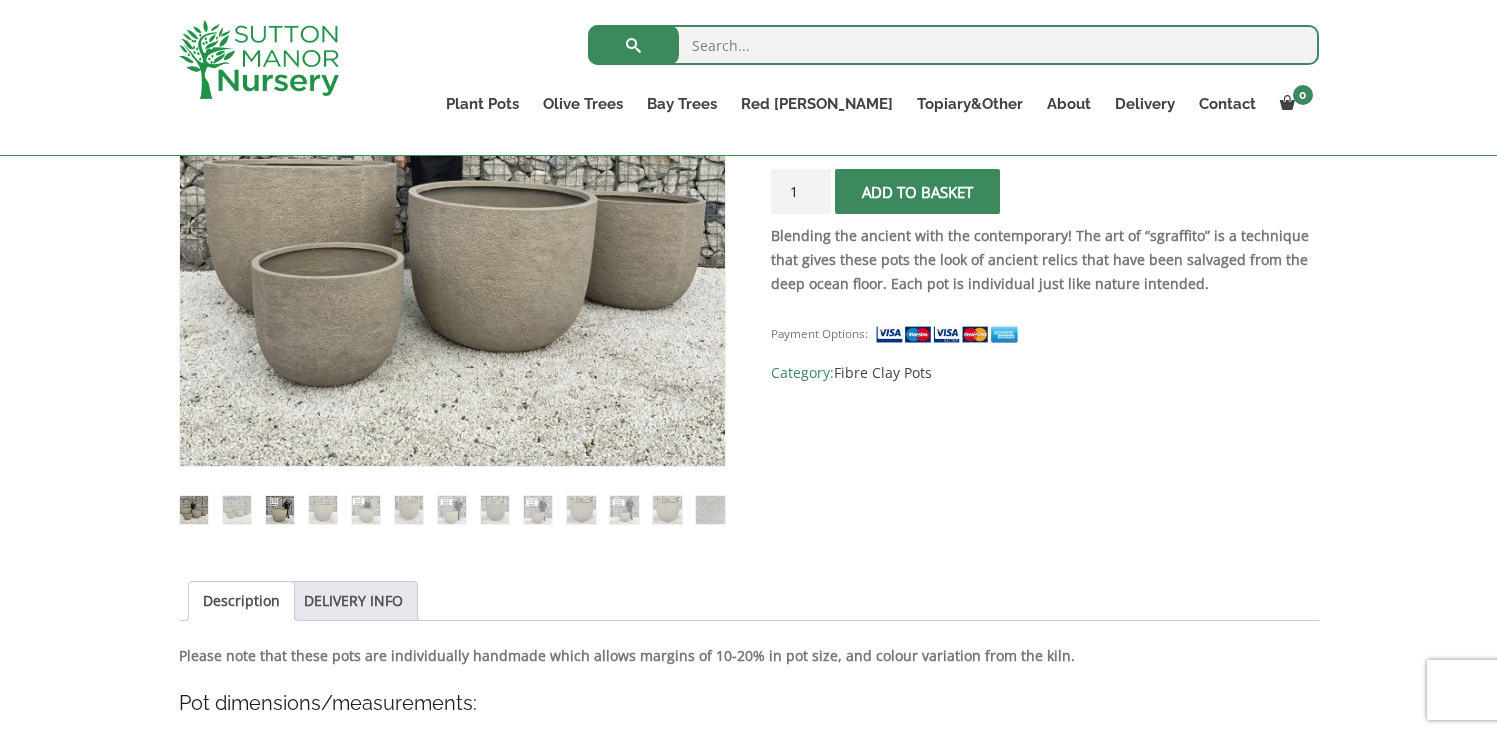 click at bounding box center [280, 510] 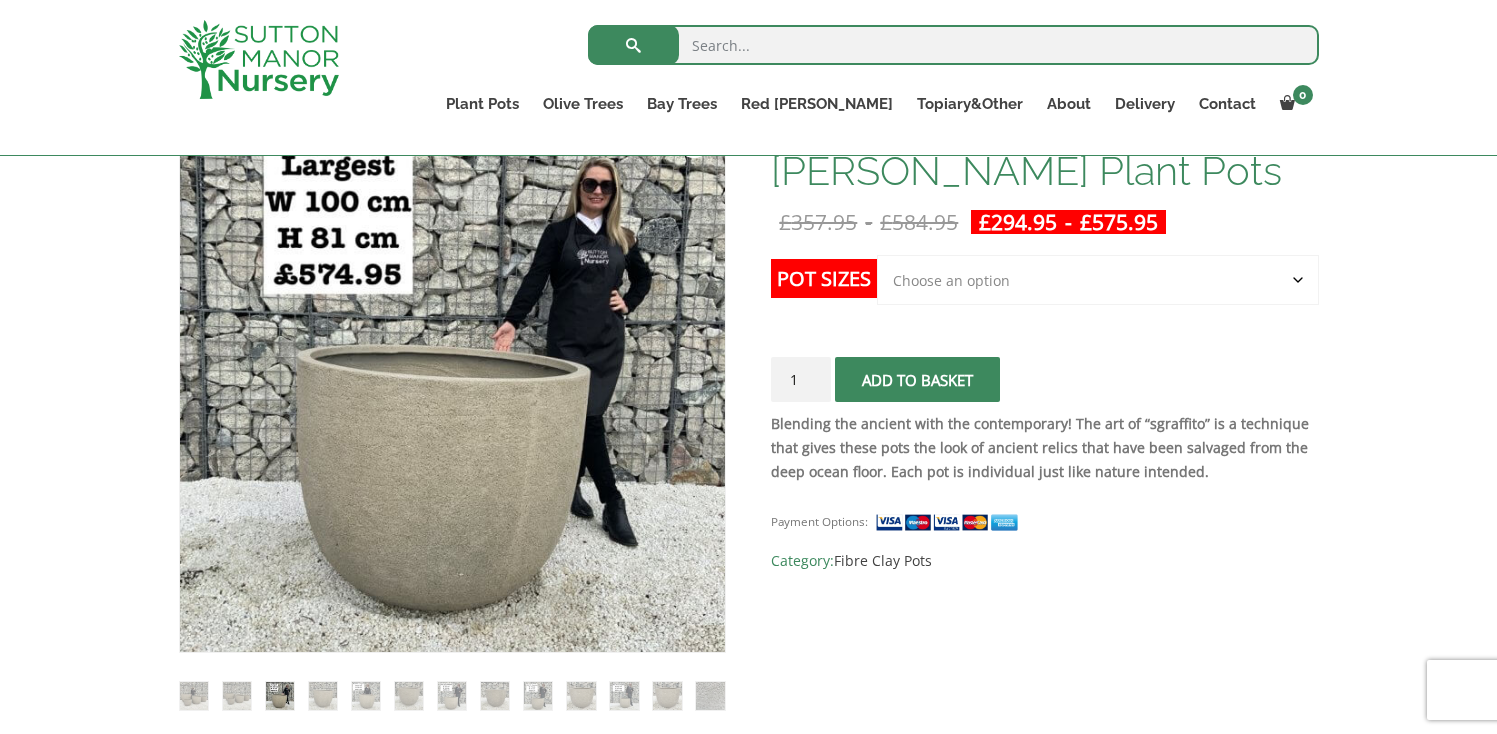 scroll, scrollTop: 353, scrollLeft: 0, axis: vertical 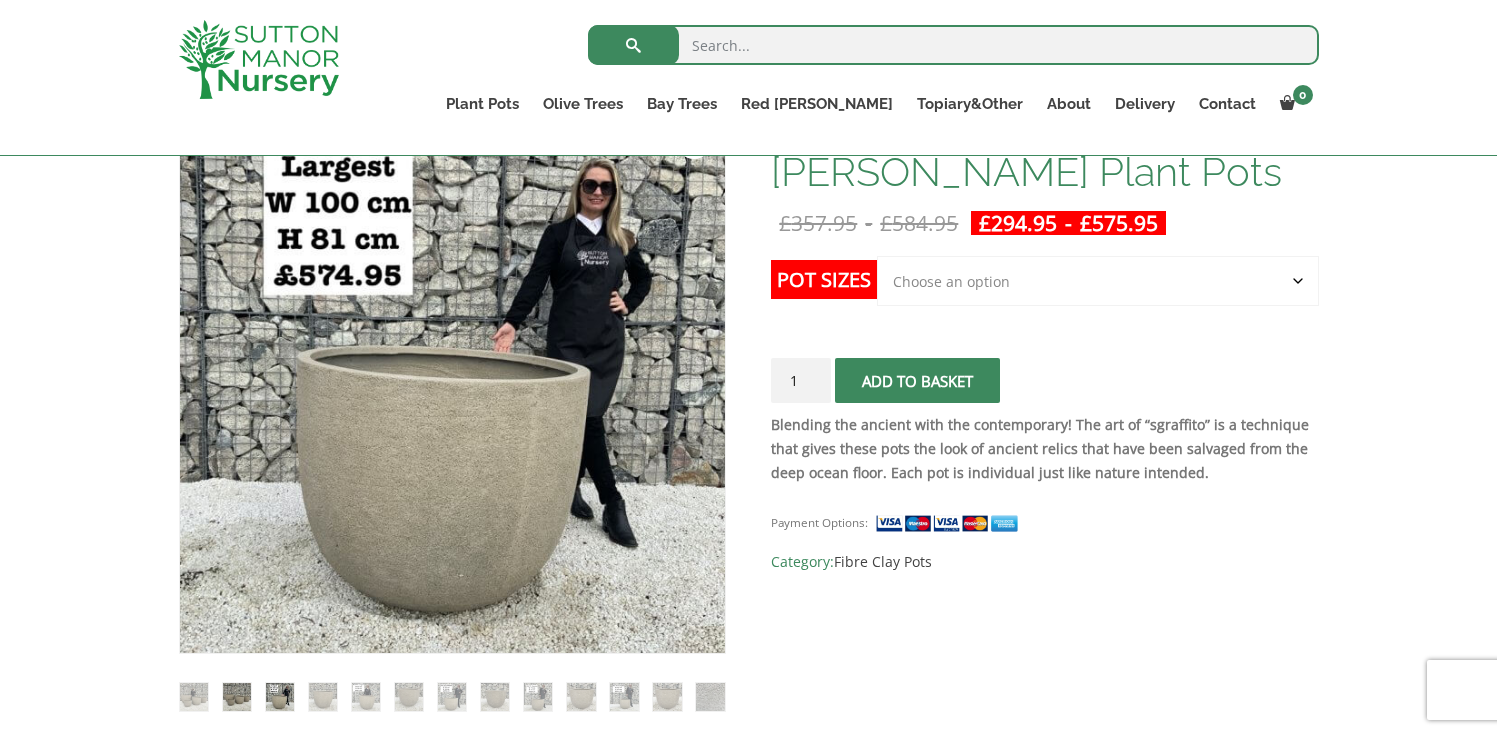 click at bounding box center [237, 697] 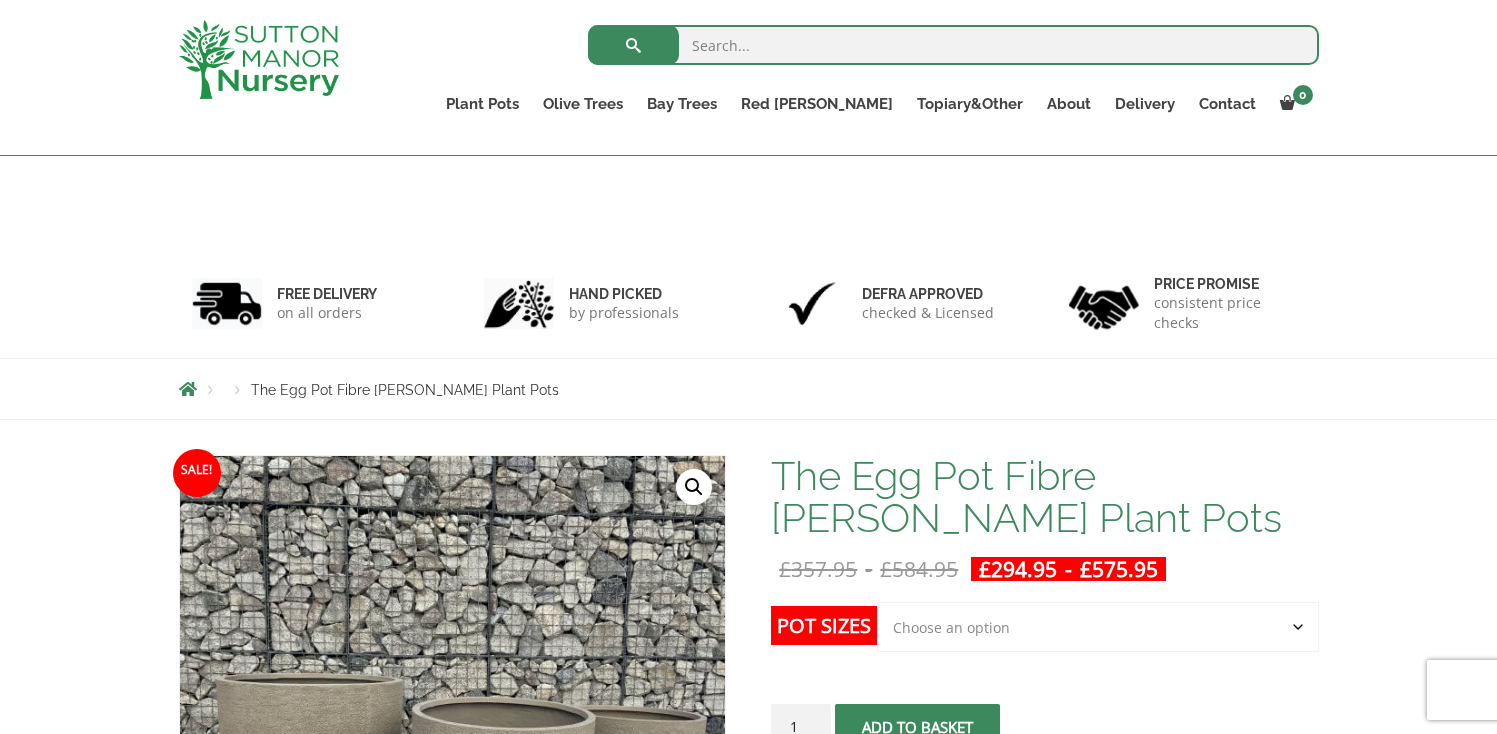 scroll, scrollTop: 566, scrollLeft: 0, axis: vertical 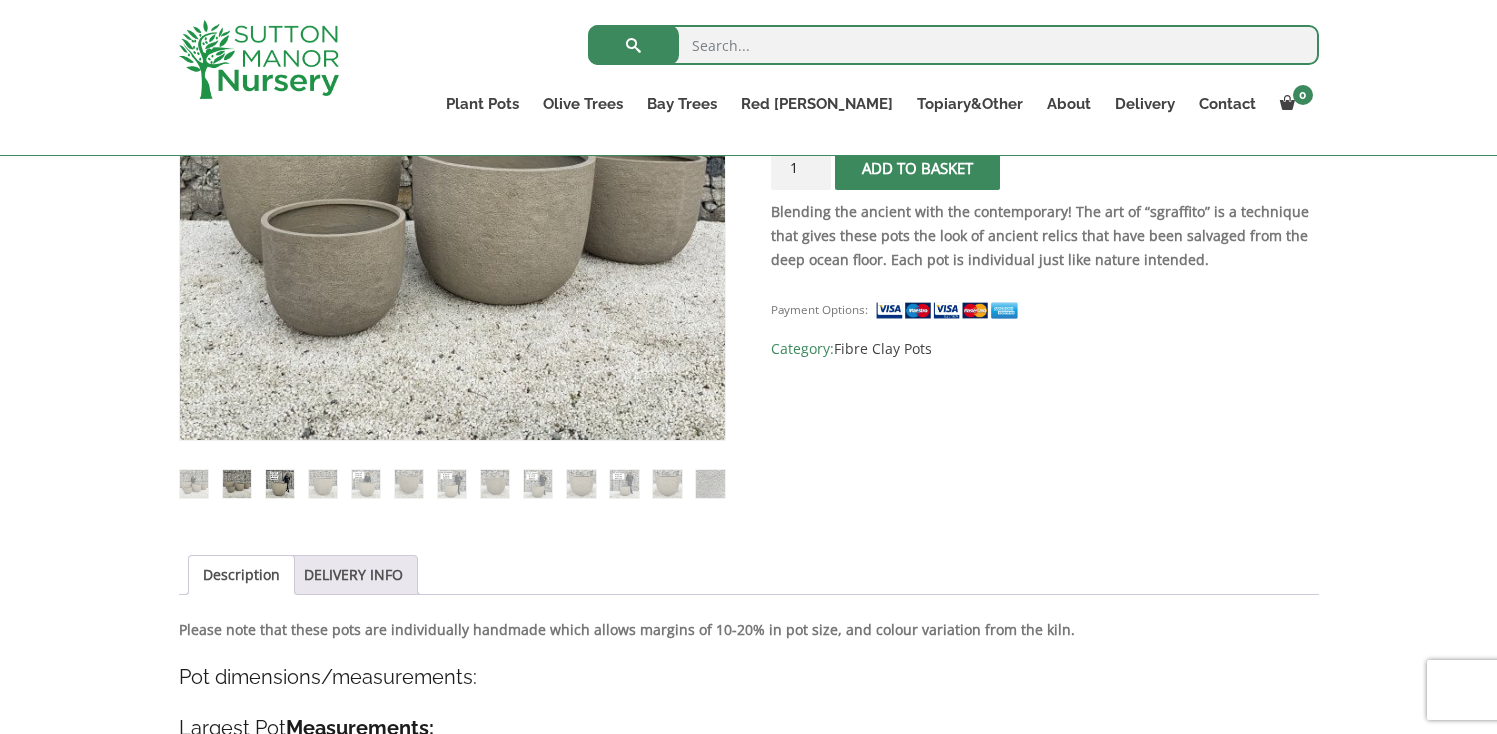 click at bounding box center (280, 484) 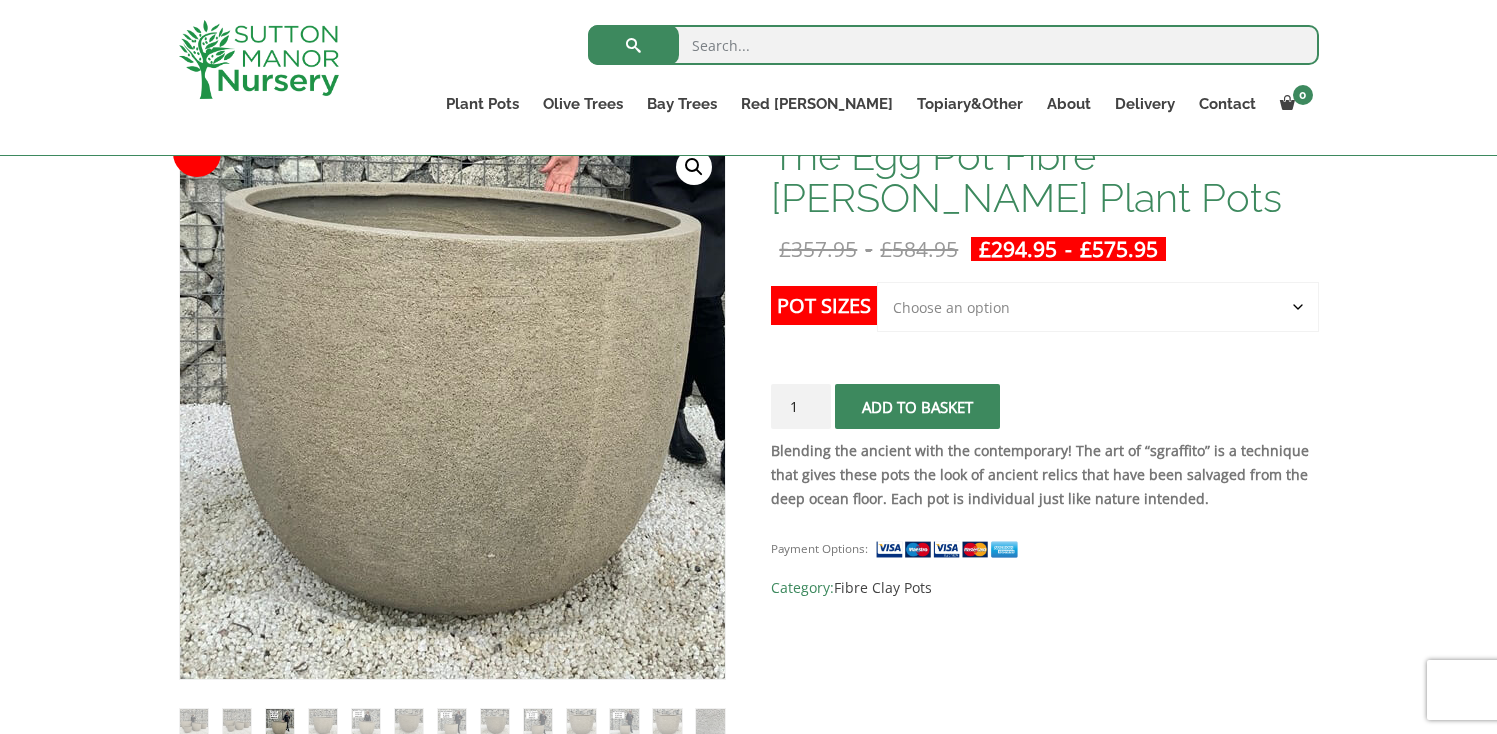 scroll, scrollTop: 334, scrollLeft: 0, axis: vertical 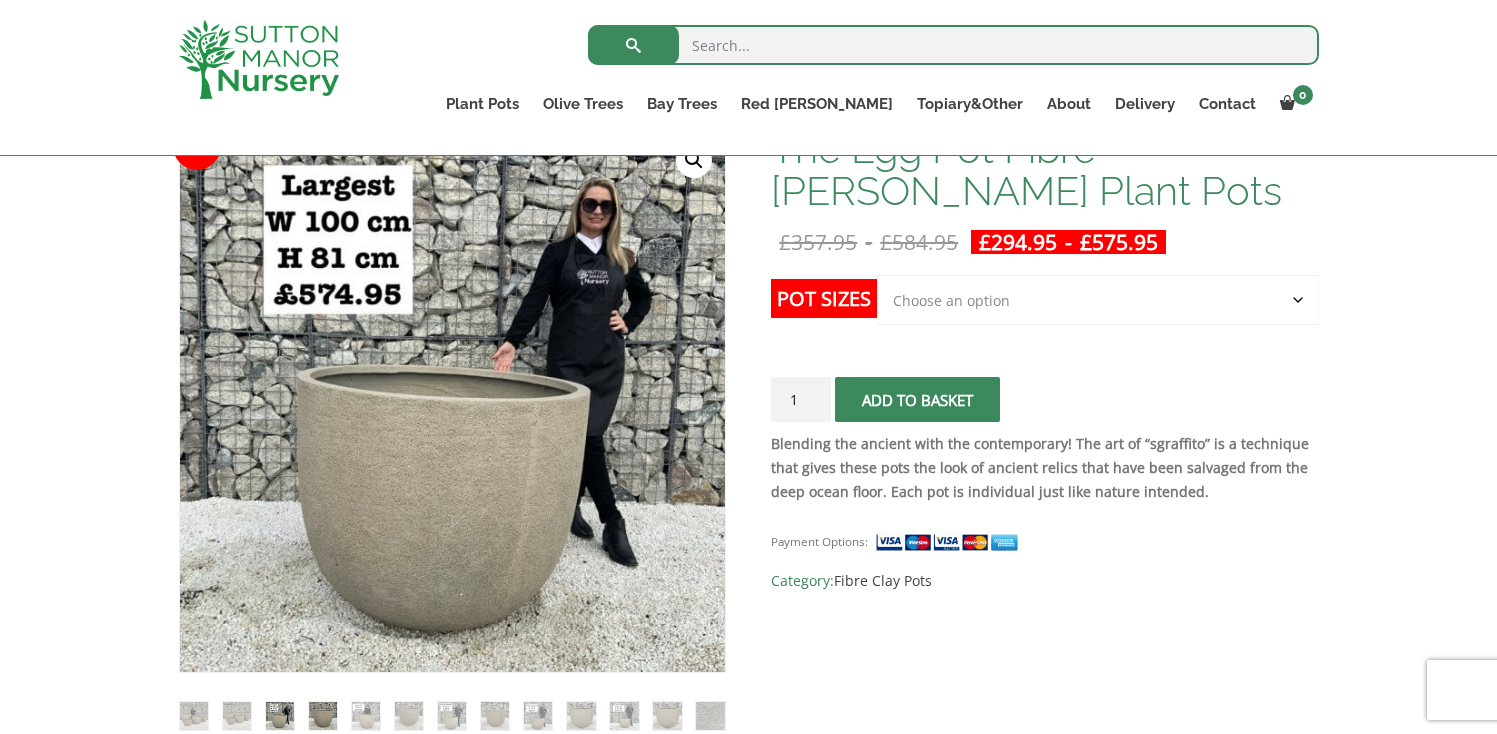 click at bounding box center [323, 716] 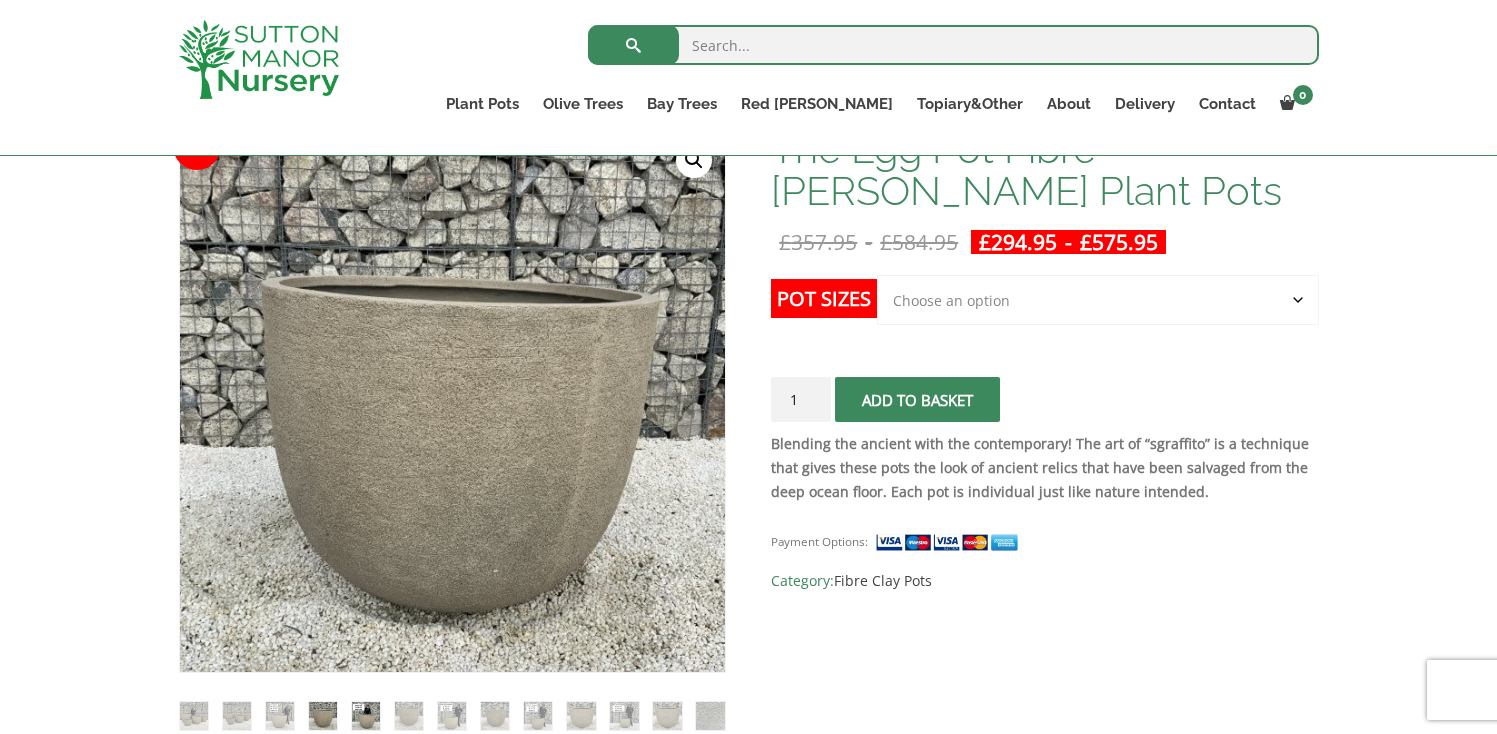 click at bounding box center [366, 716] 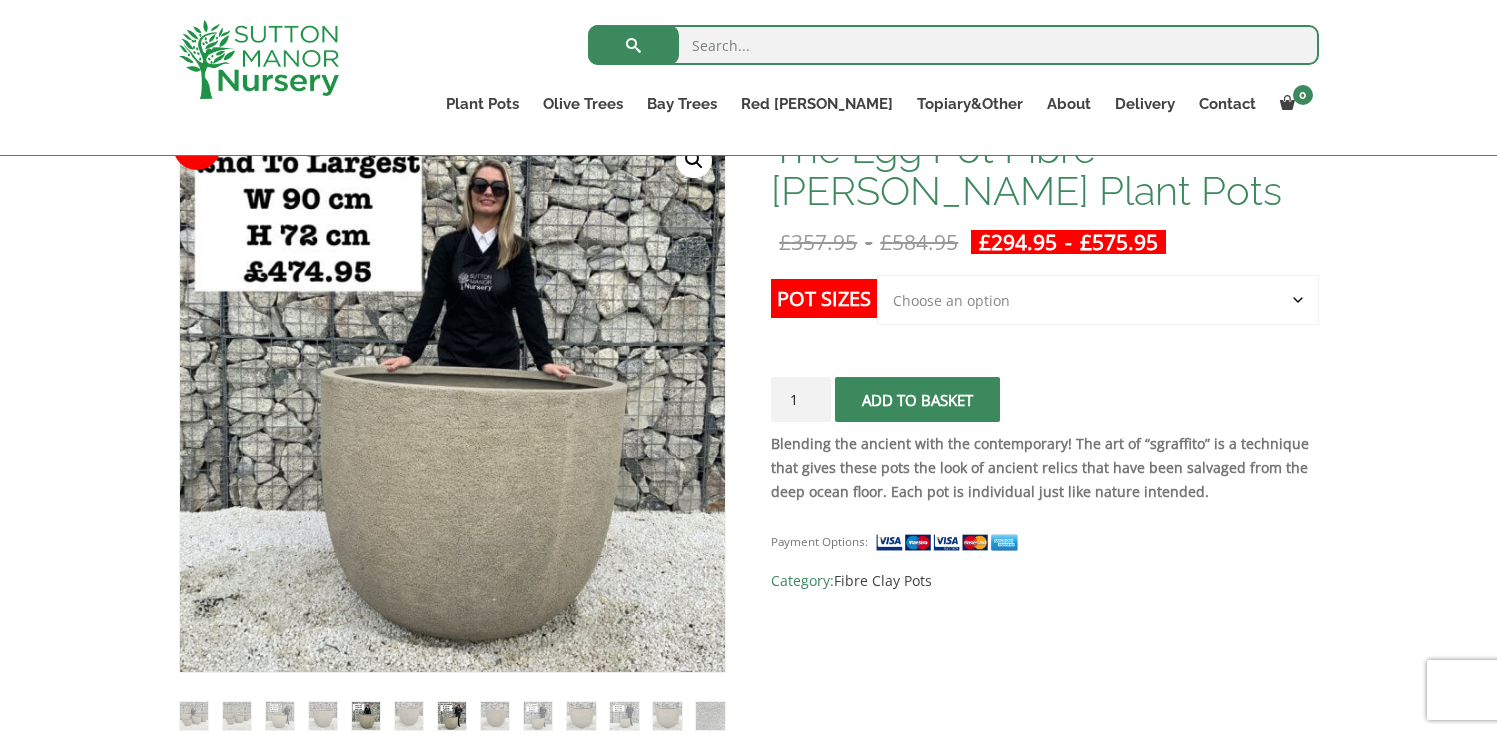 click at bounding box center [452, 716] 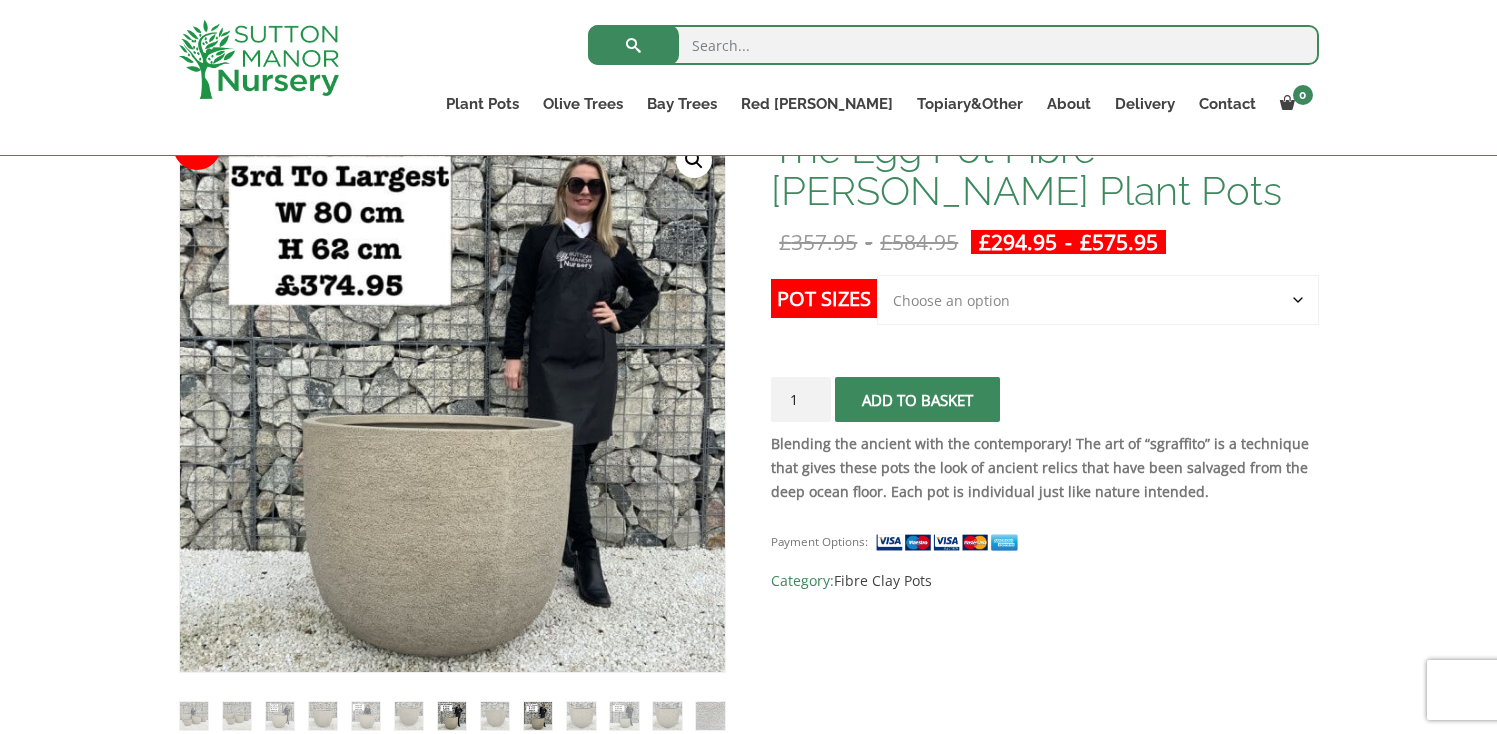 click at bounding box center [538, 716] 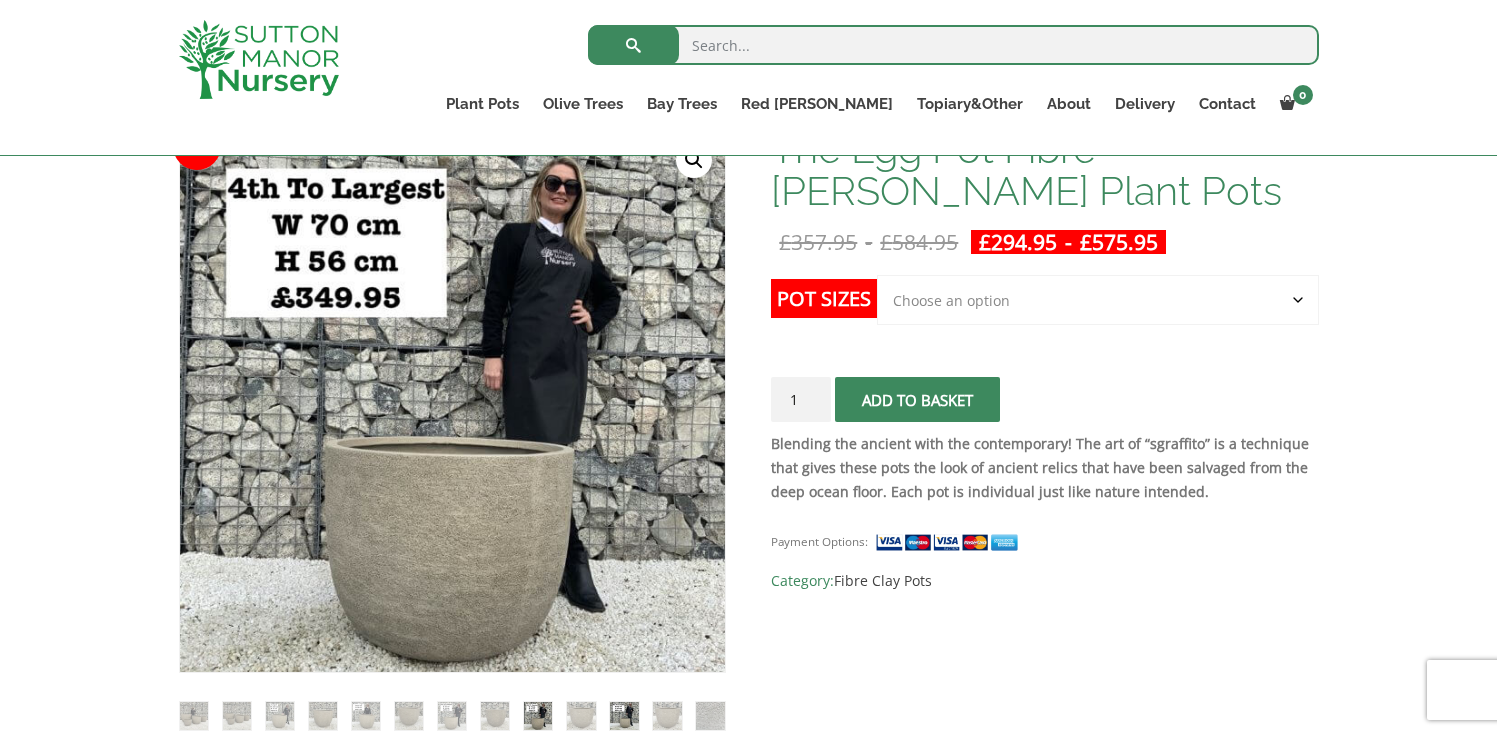 click at bounding box center [624, 716] 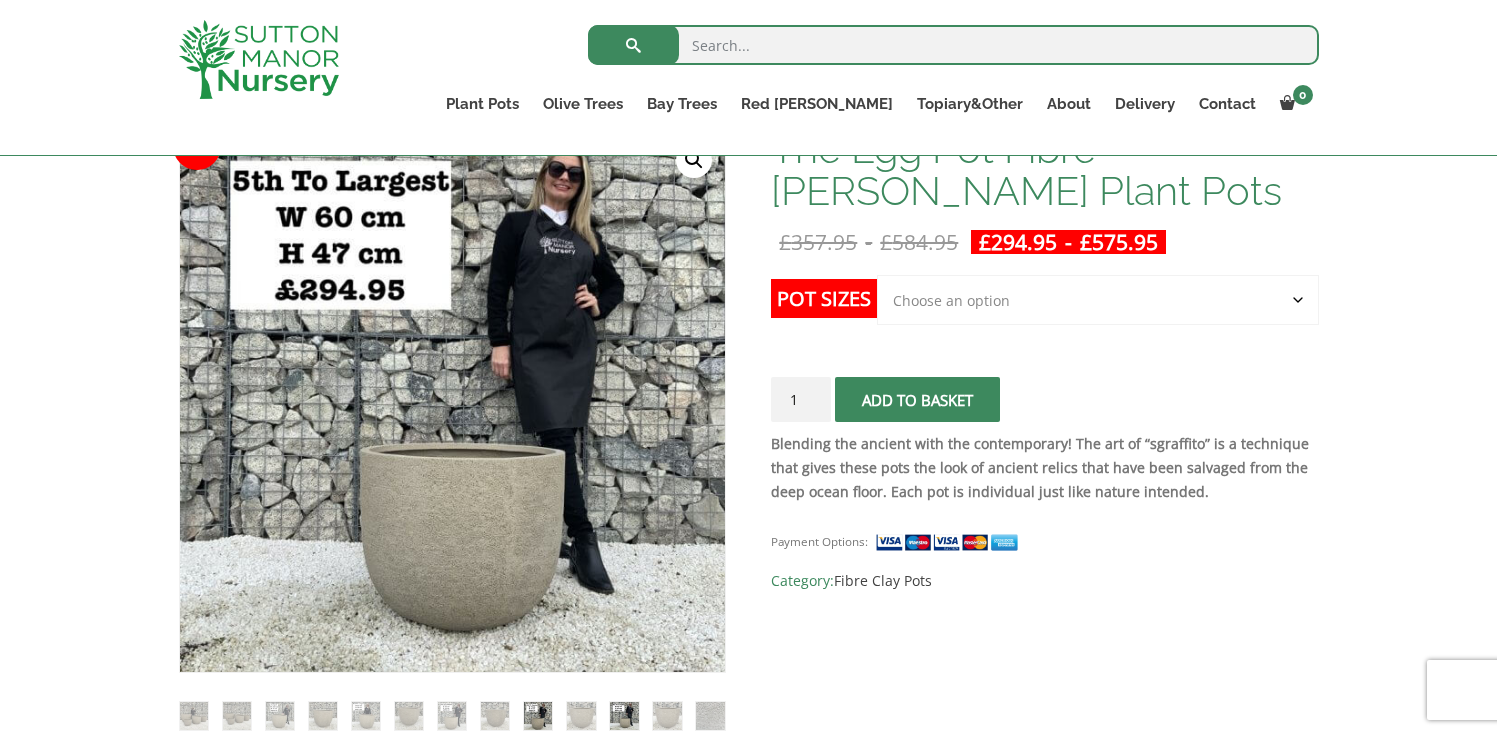 click at bounding box center [538, 716] 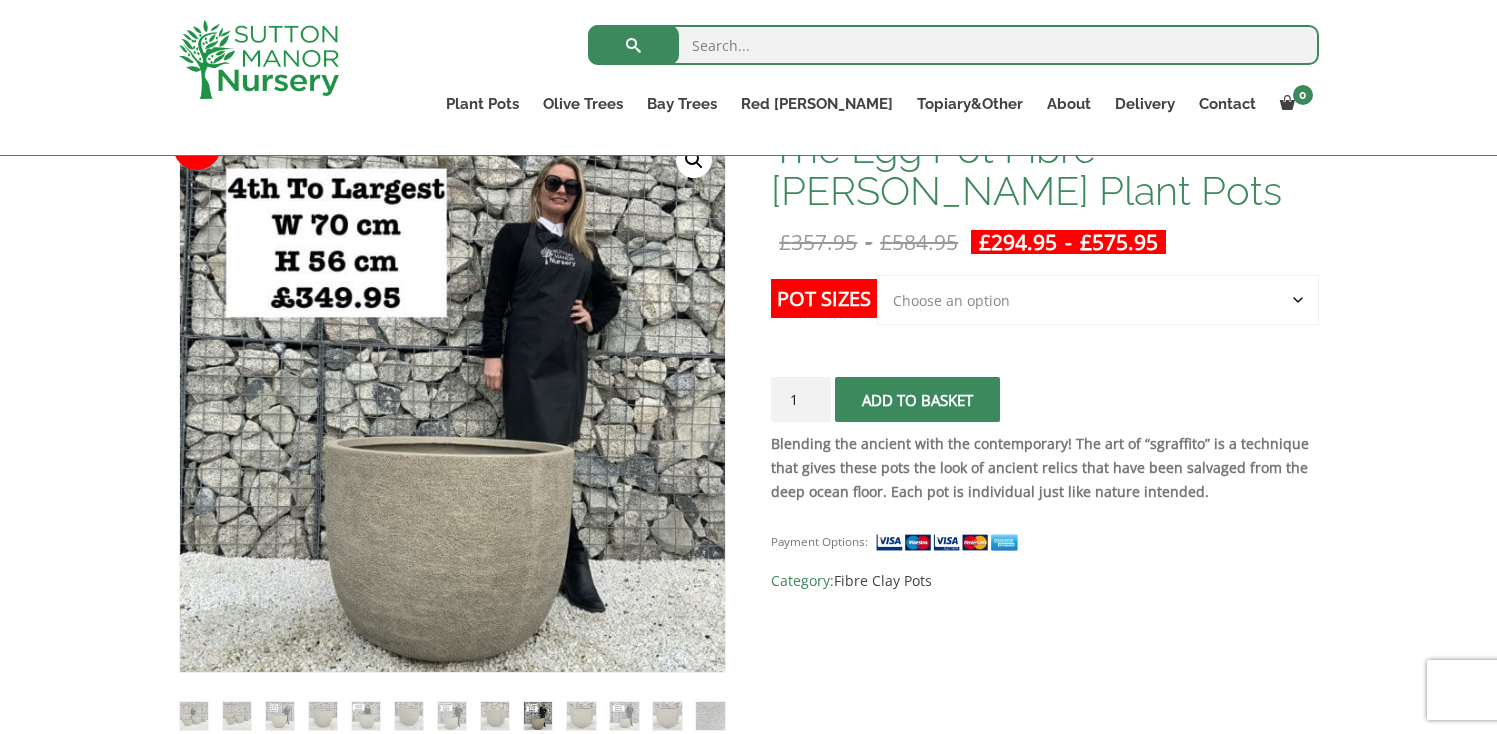 click on "Choose an option Click here to buy the 5th To Largest Pot In The Picture Click here to buy the 3rd To Largest Pot In The Picture Click here to buy the 2nd To Largest Pot In The Picture Click here to buy The Largest Pot In The Picture" 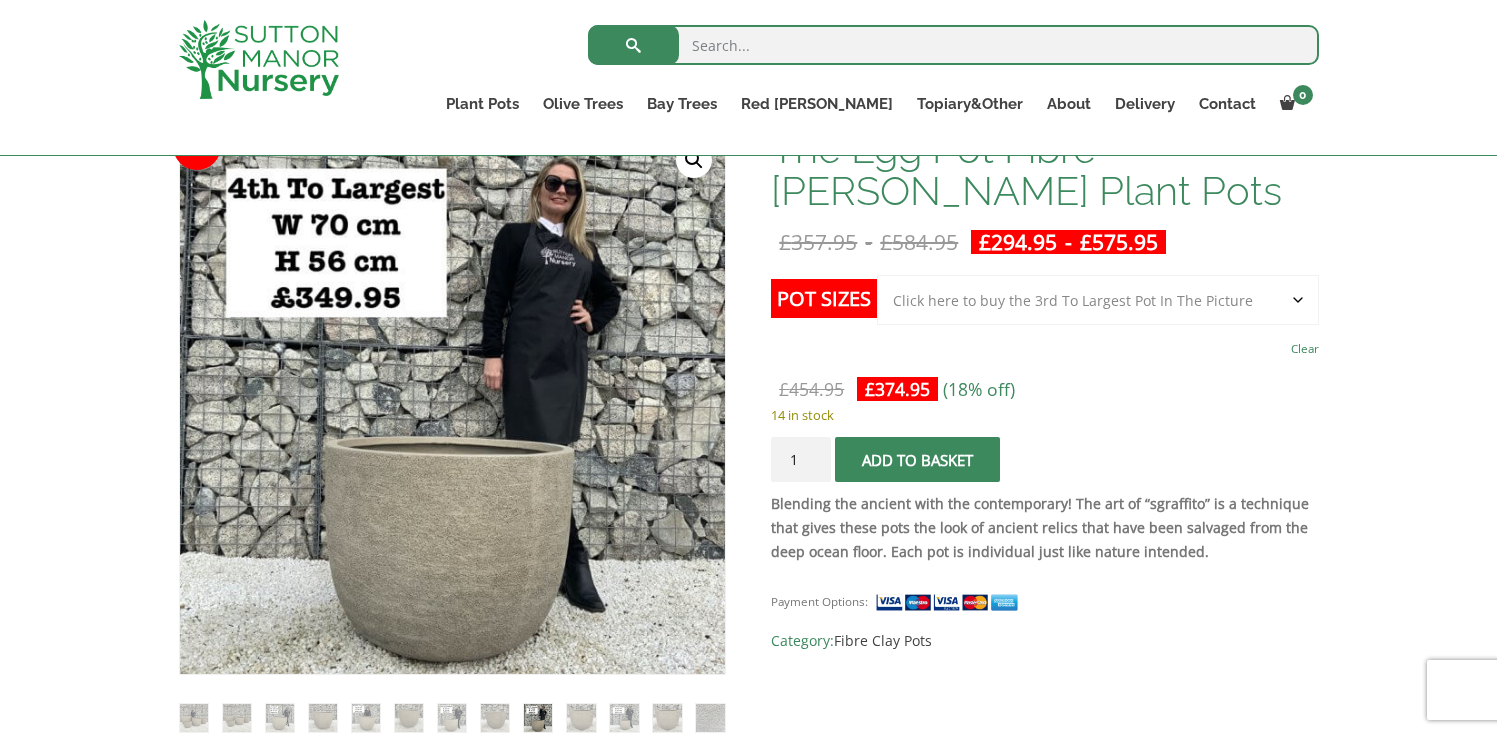 click on "Choose an option Click here to buy the 5th To Largest Pot In The Picture Click here to buy the 3rd To Largest Pot In The Picture Click here to buy the 2nd To Largest Pot In The Picture Click here to buy The Largest Pot In The Picture" 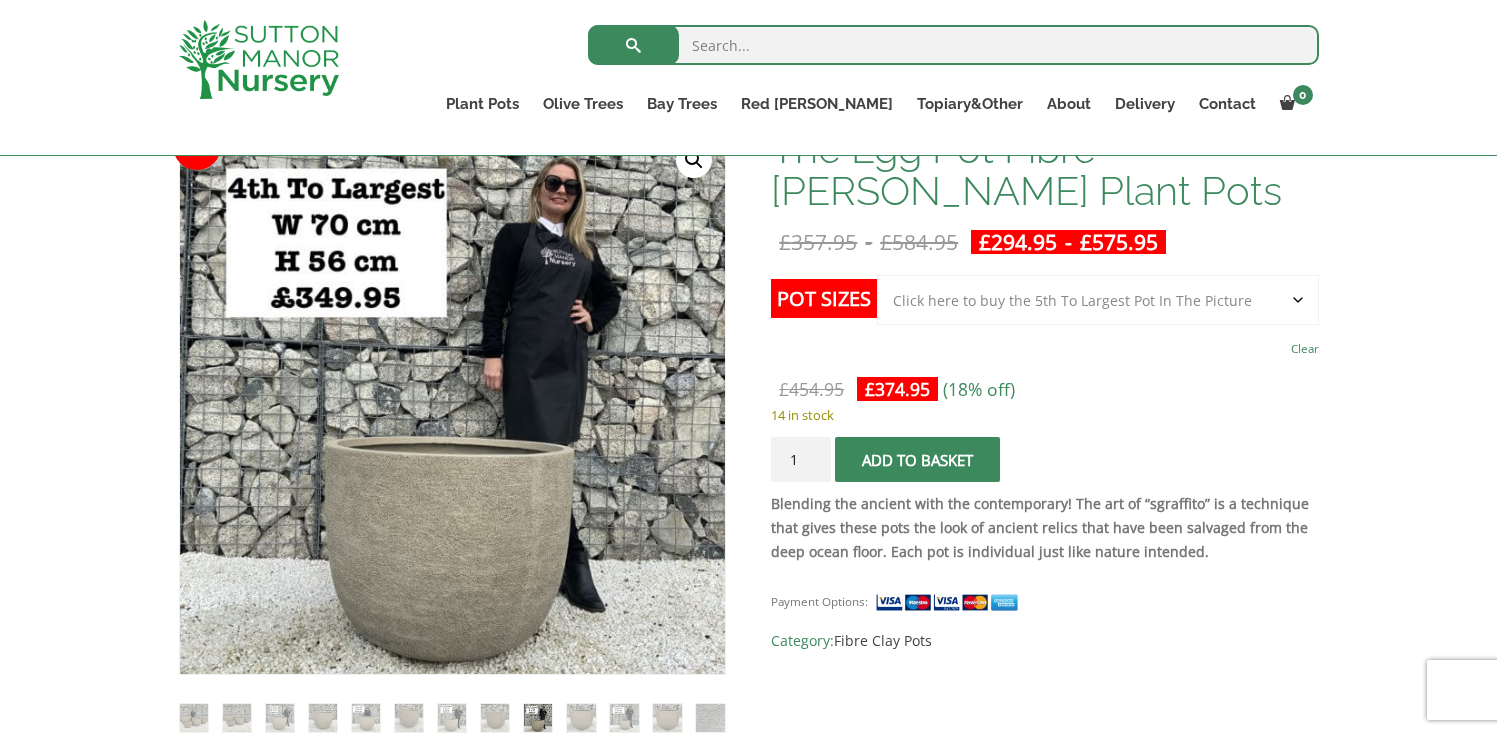 select on "Click here to buy the 5th To Largest Pot In The Picture" 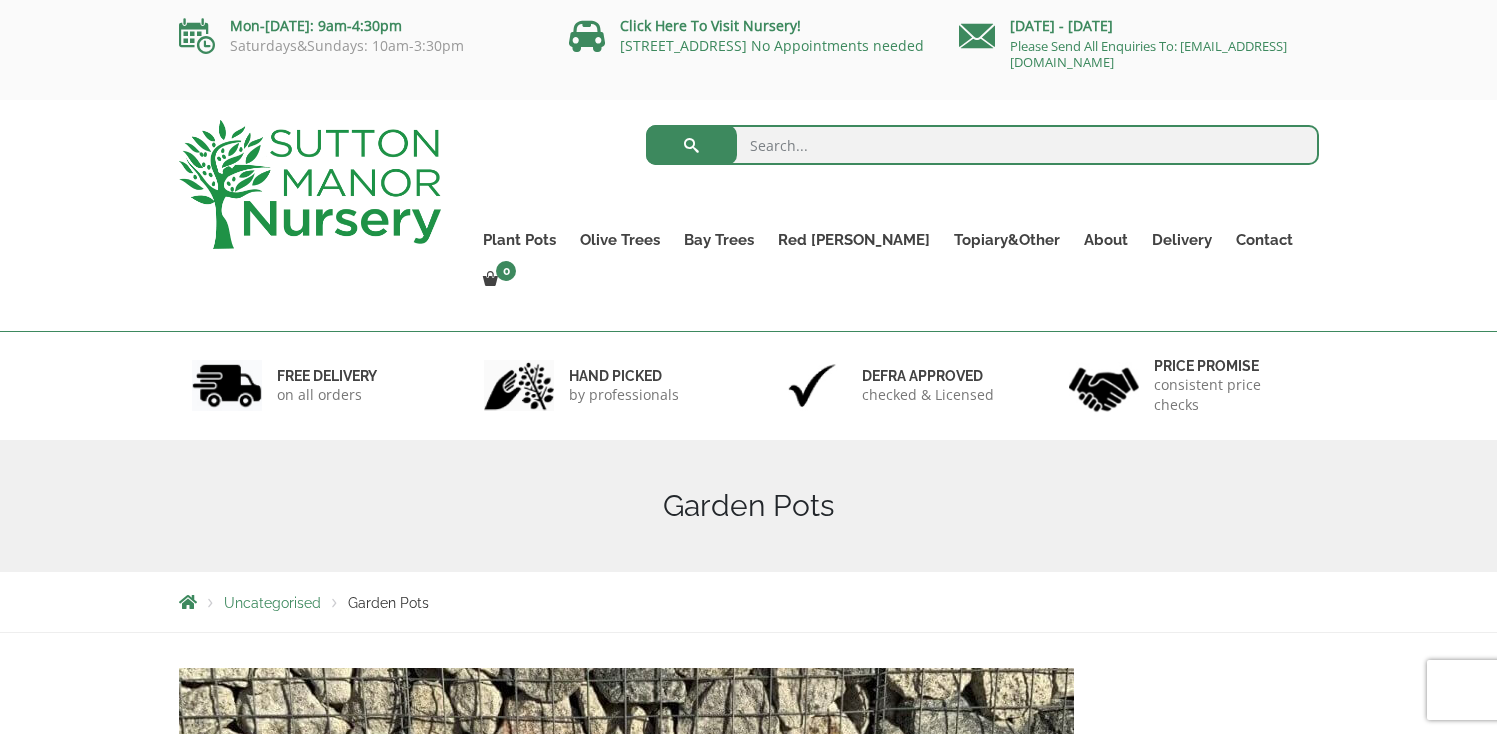 scroll, scrollTop: 0, scrollLeft: 0, axis: both 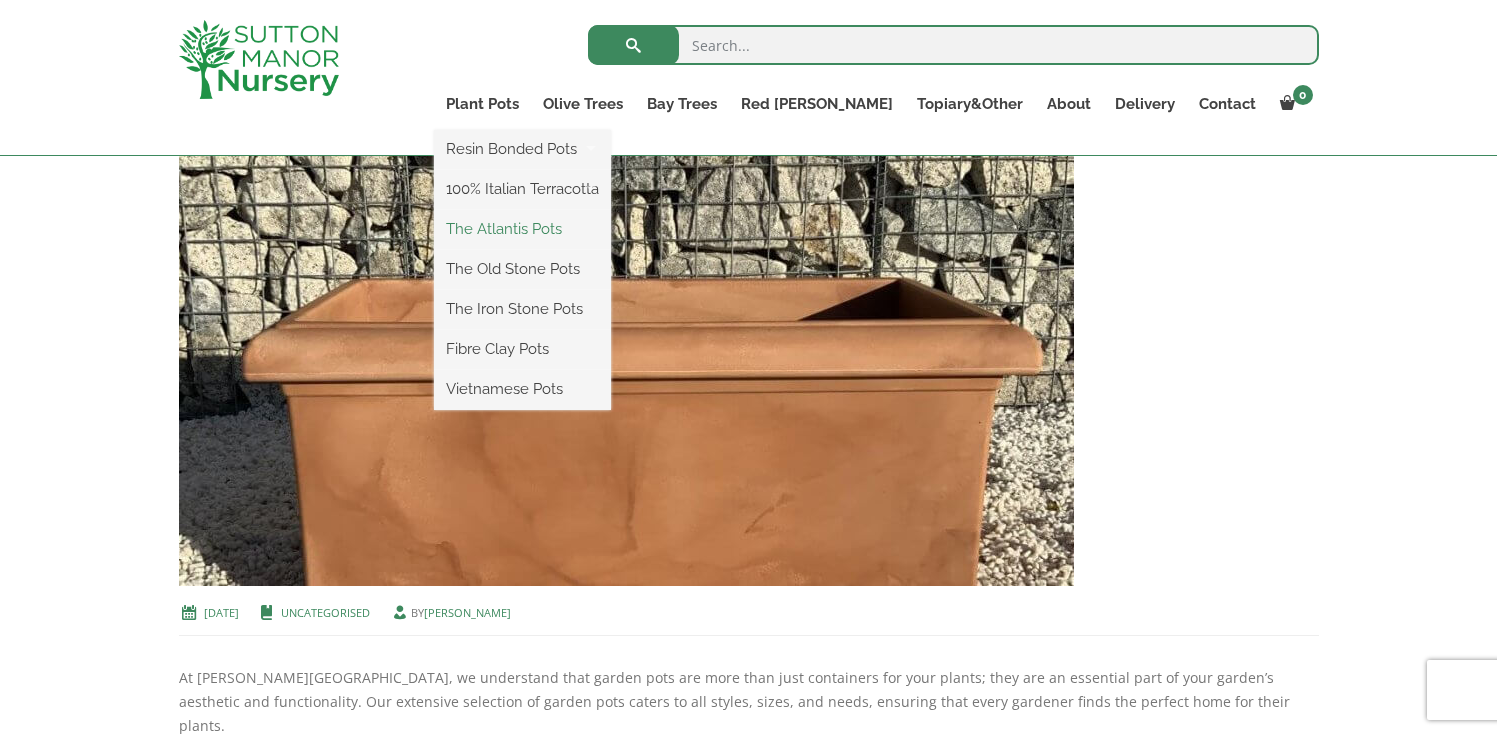click on "The Atlantis Pots" at bounding box center (522, 229) 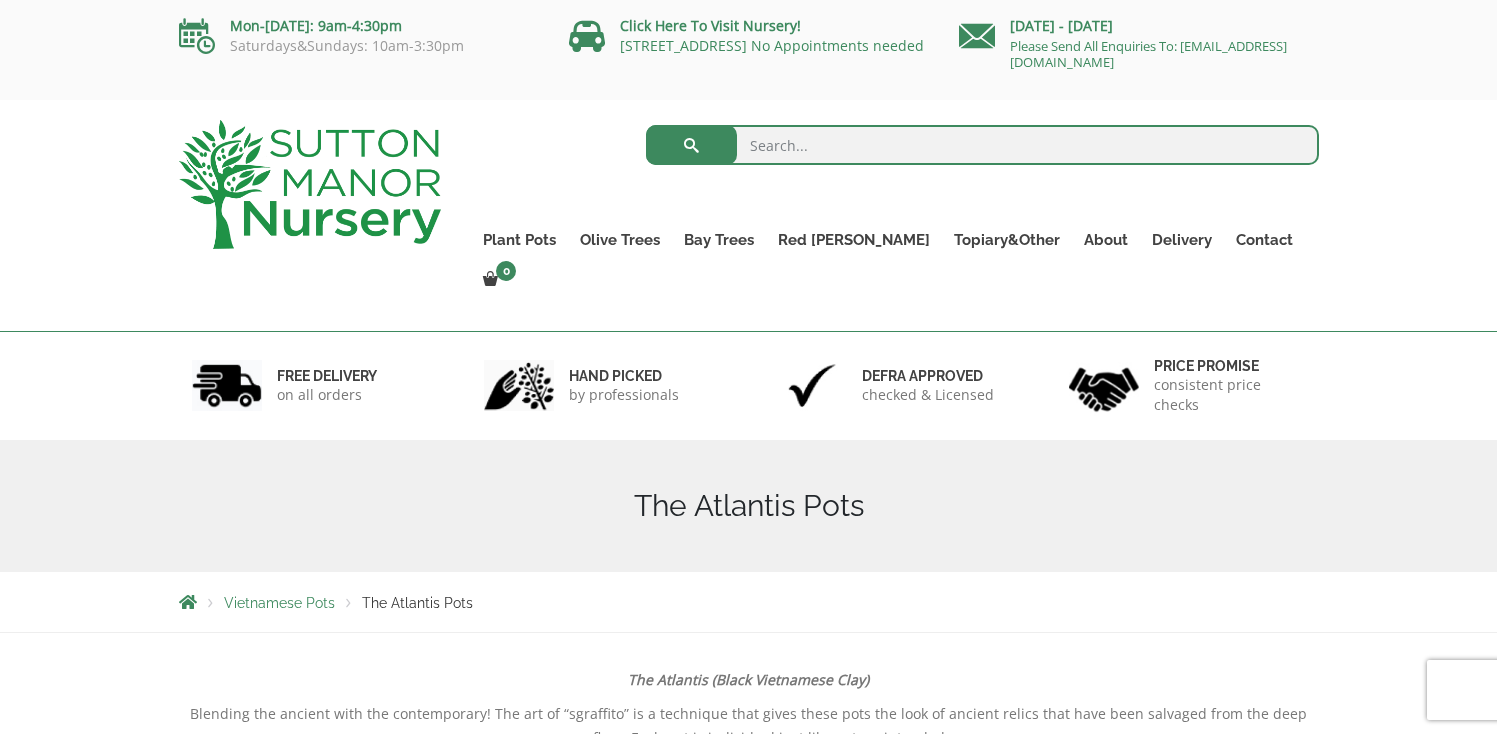scroll, scrollTop: 0, scrollLeft: 0, axis: both 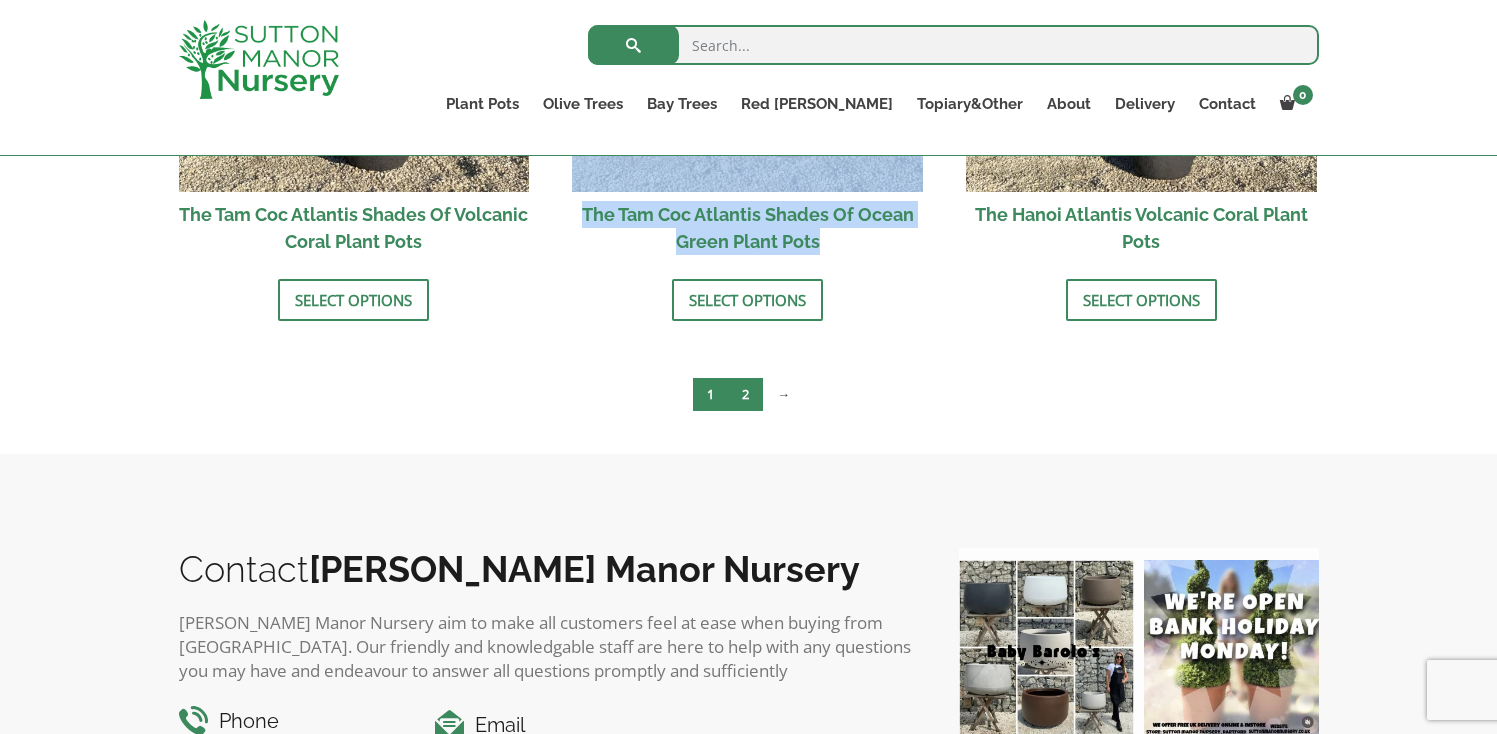 click on "2" at bounding box center (745, 394) 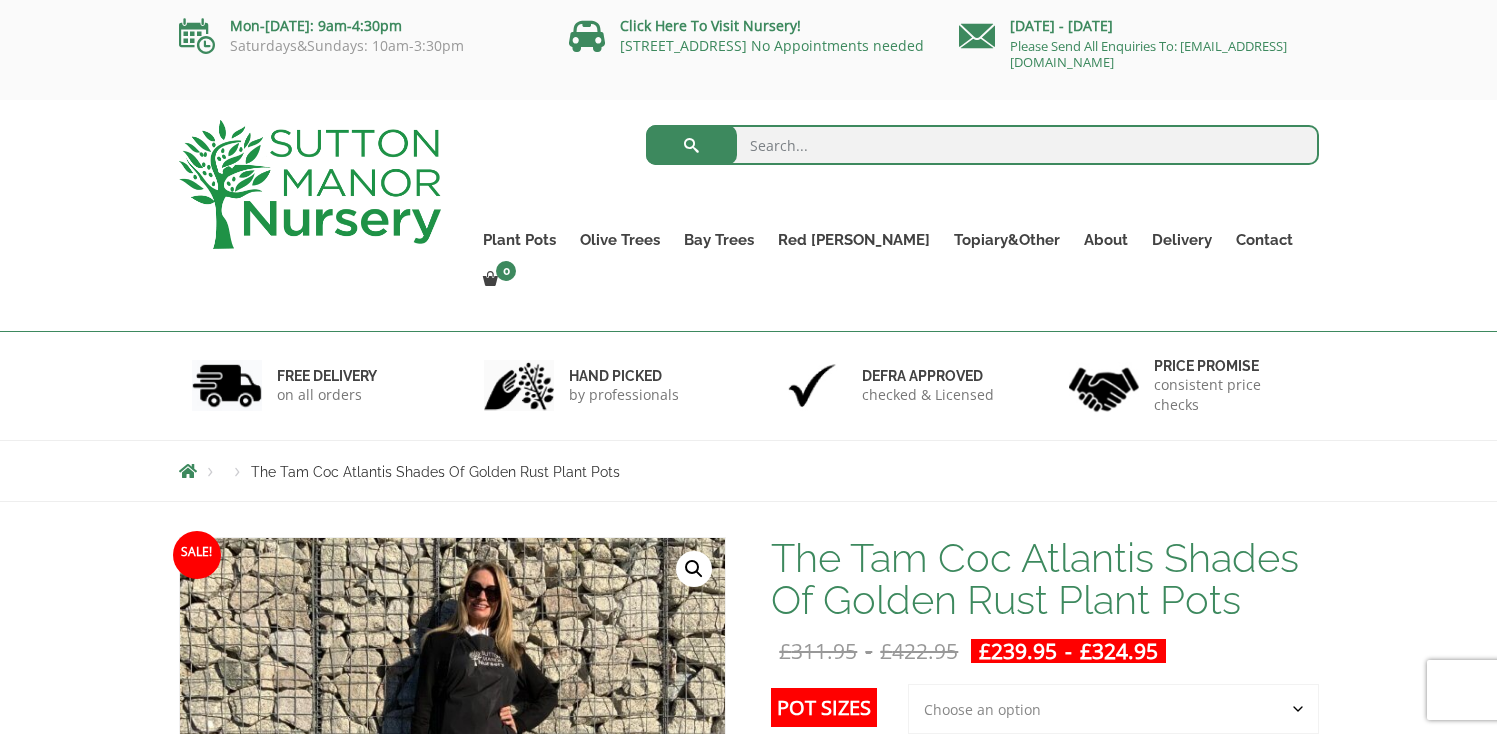 scroll, scrollTop: 0, scrollLeft: 0, axis: both 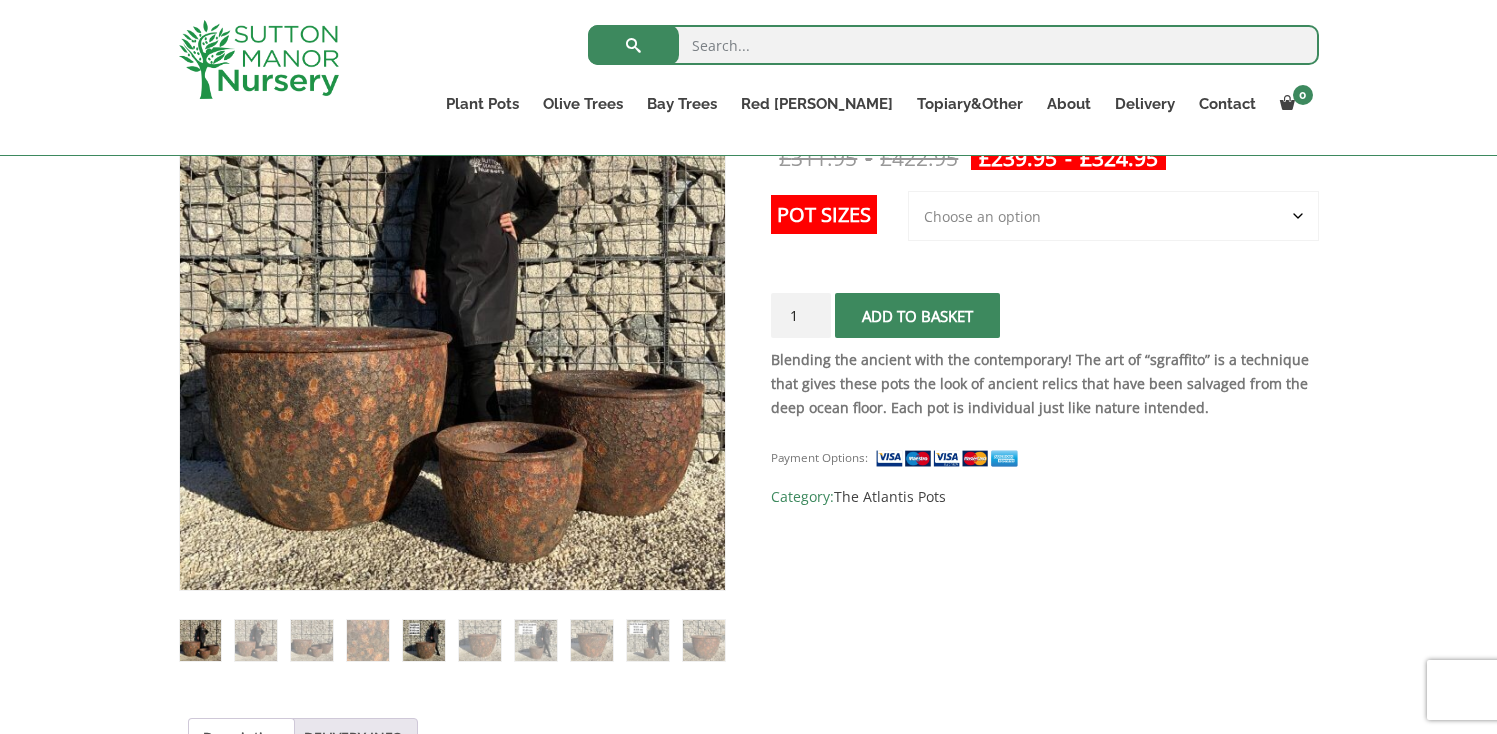 click at bounding box center (423, 640) 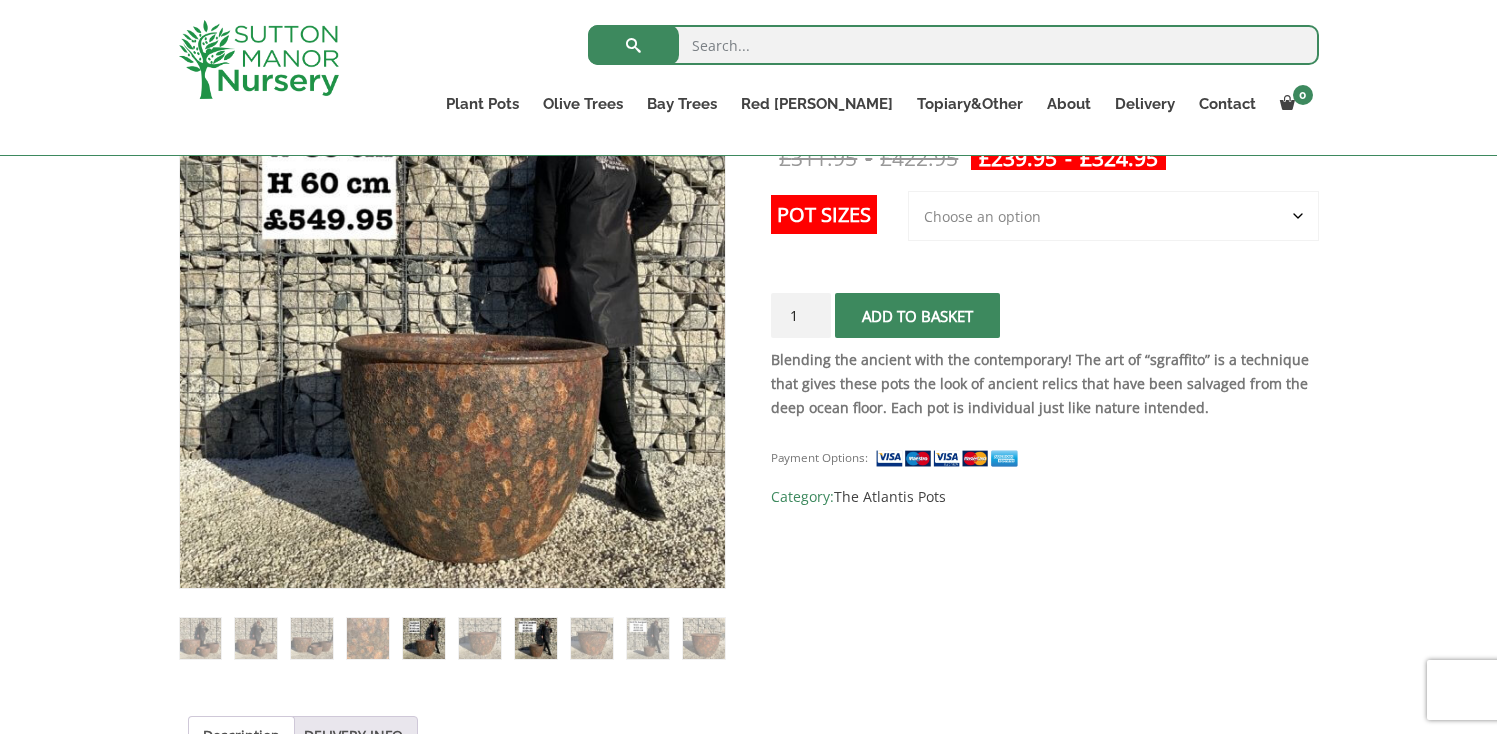 click at bounding box center (535, 638) 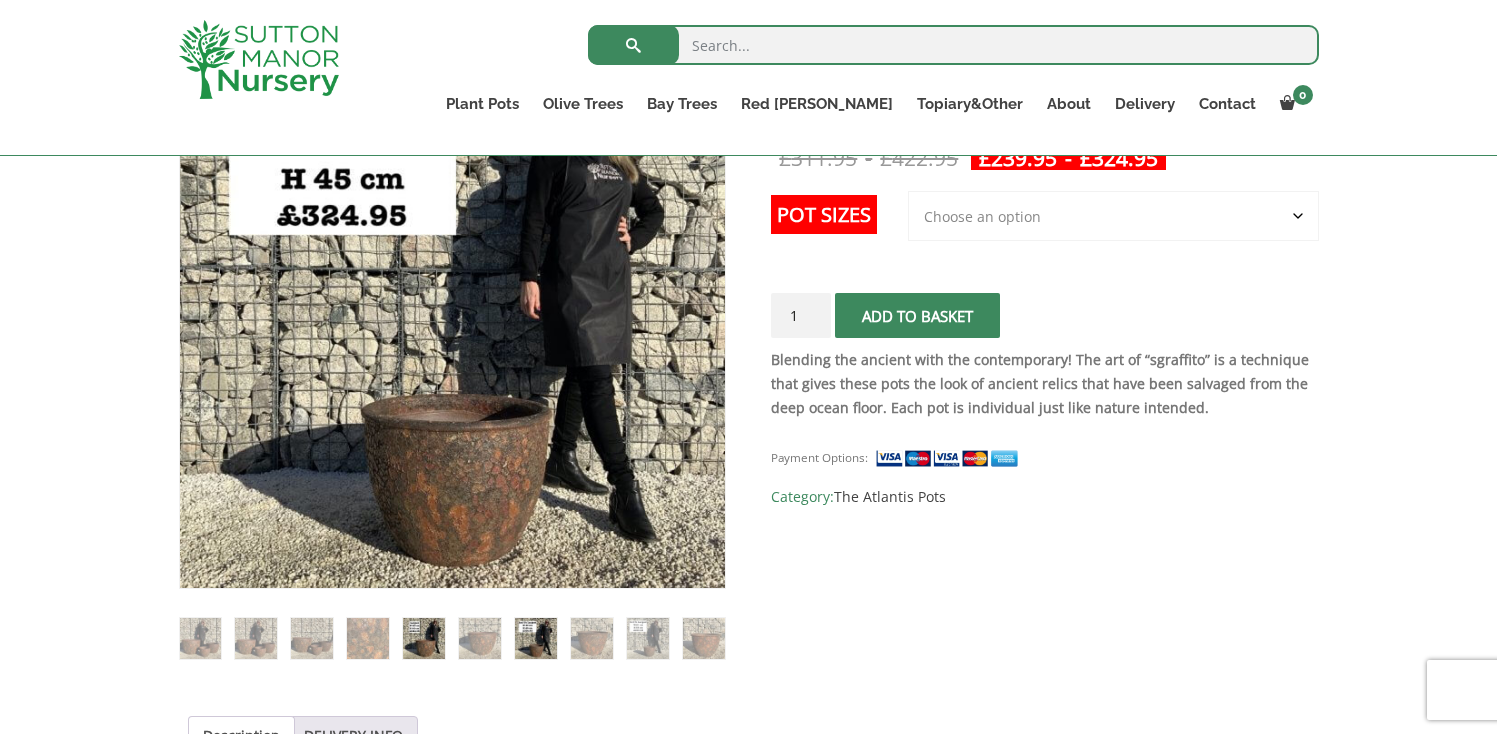 click at bounding box center [423, 638] 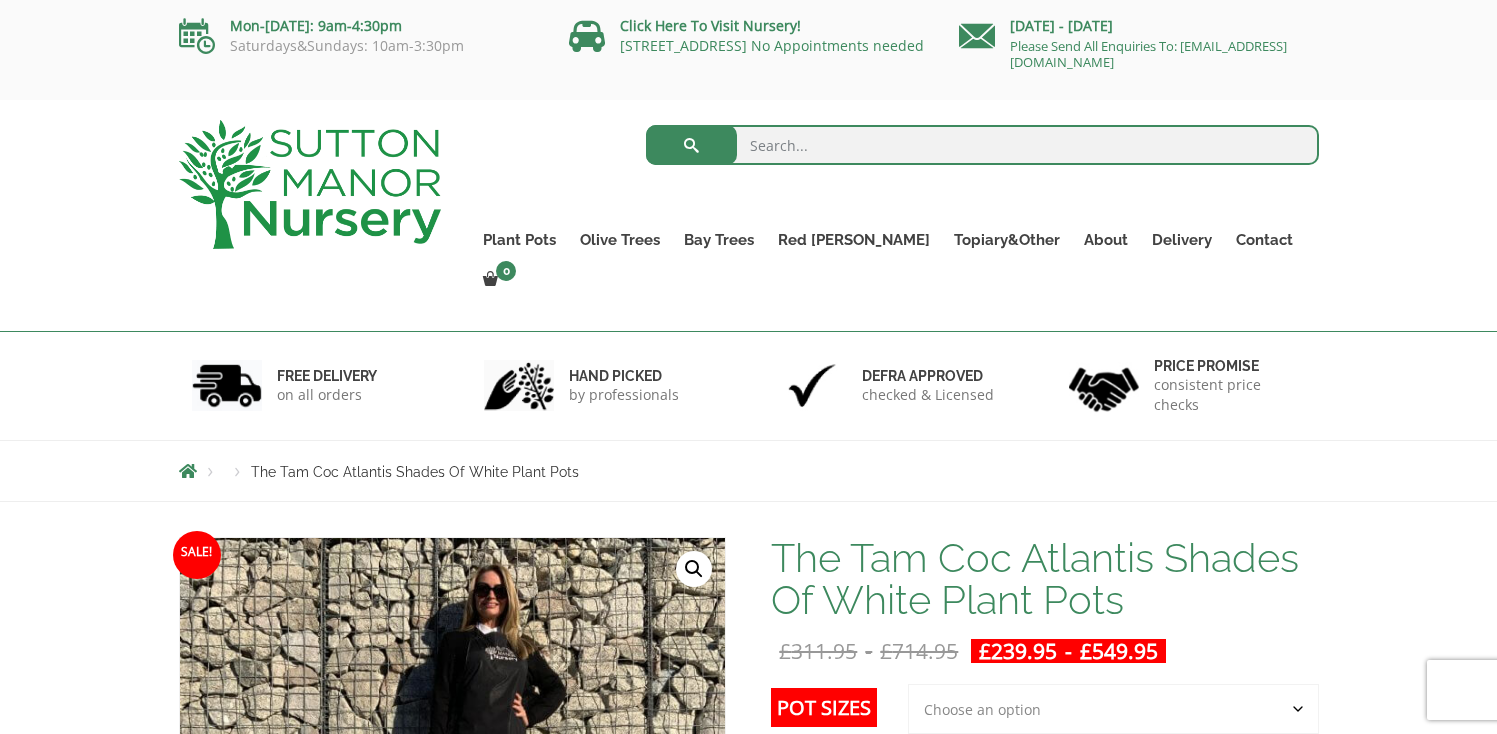 scroll, scrollTop: 0, scrollLeft: 0, axis: both 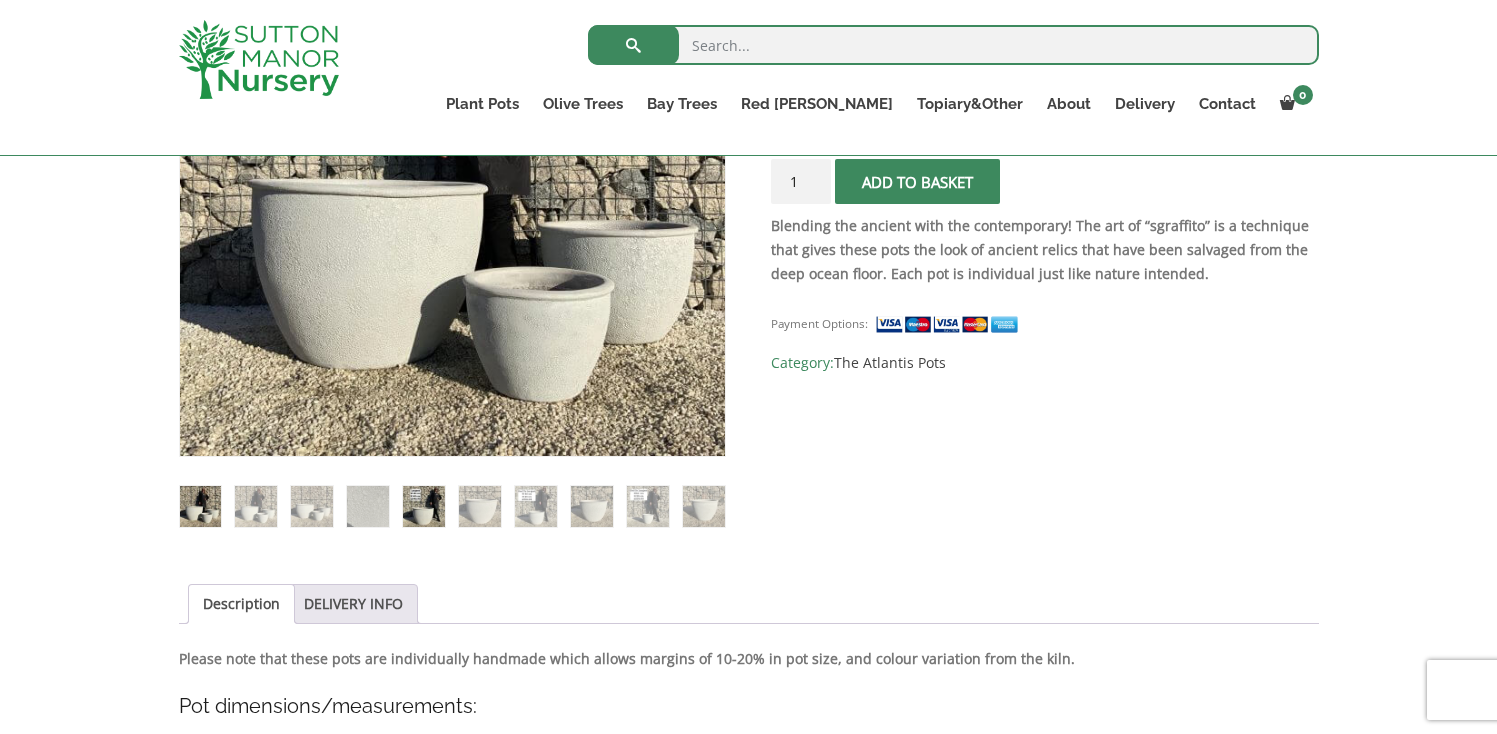 click at bounding box center [423, 506] 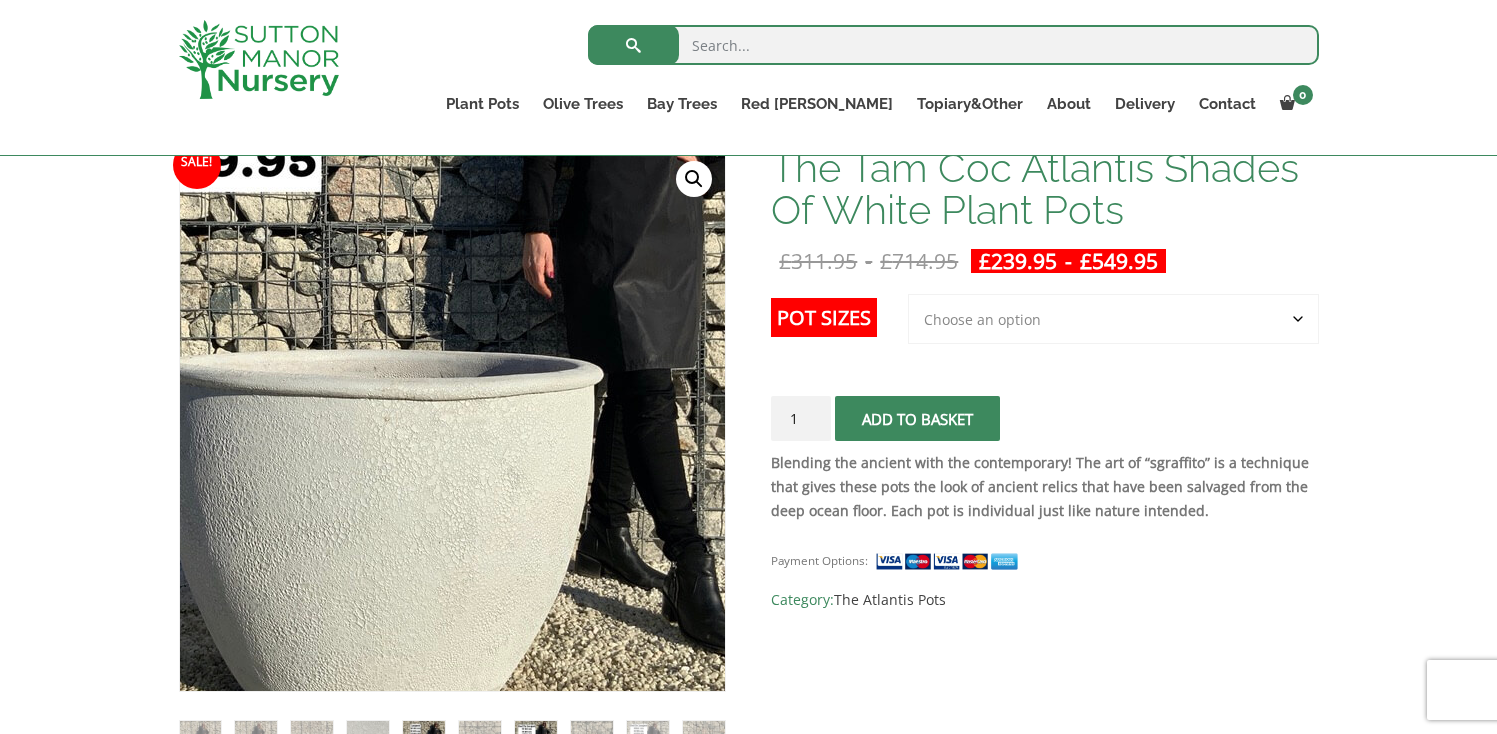 scroll, scrollTop: 328, scrollLeft: 0, axis: vertical 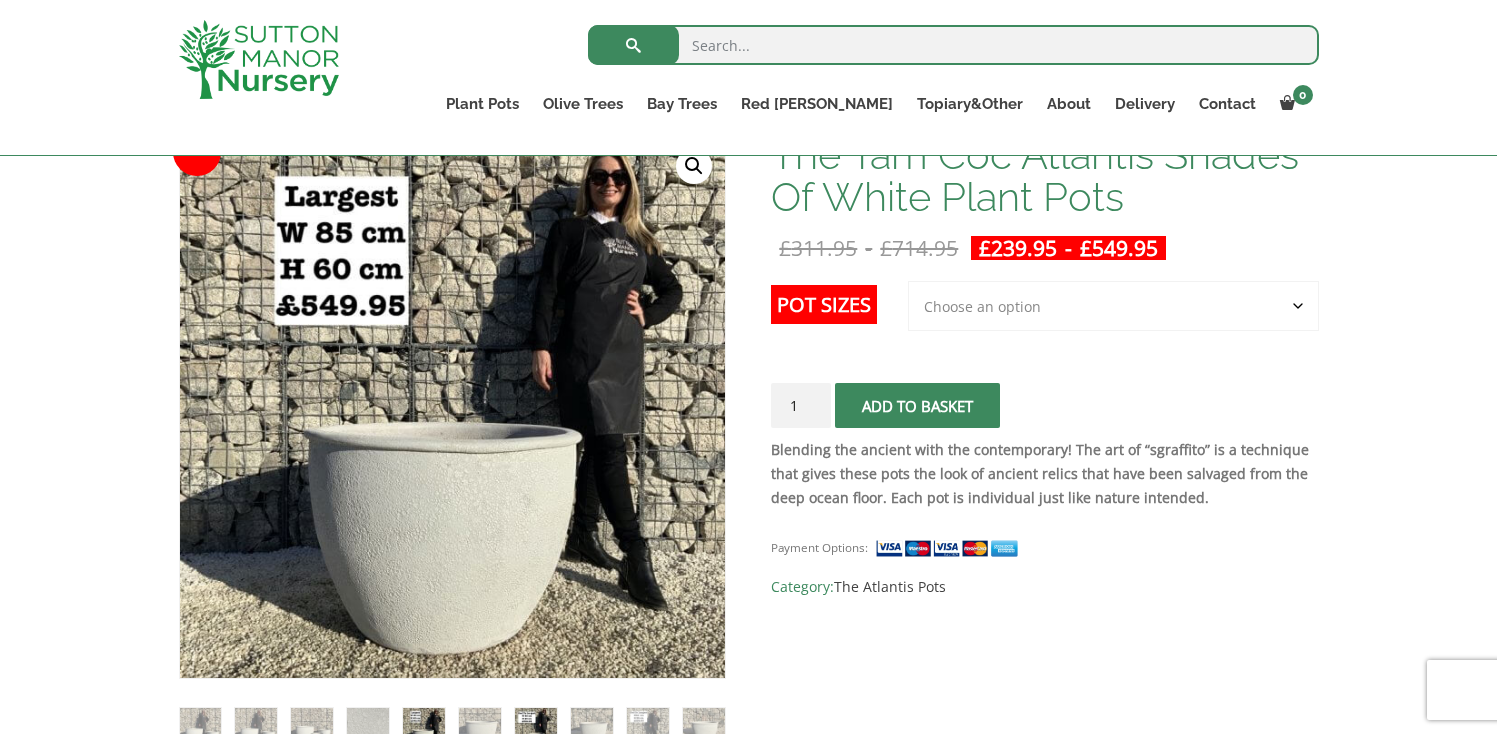 click at bounding box center [535, 728] 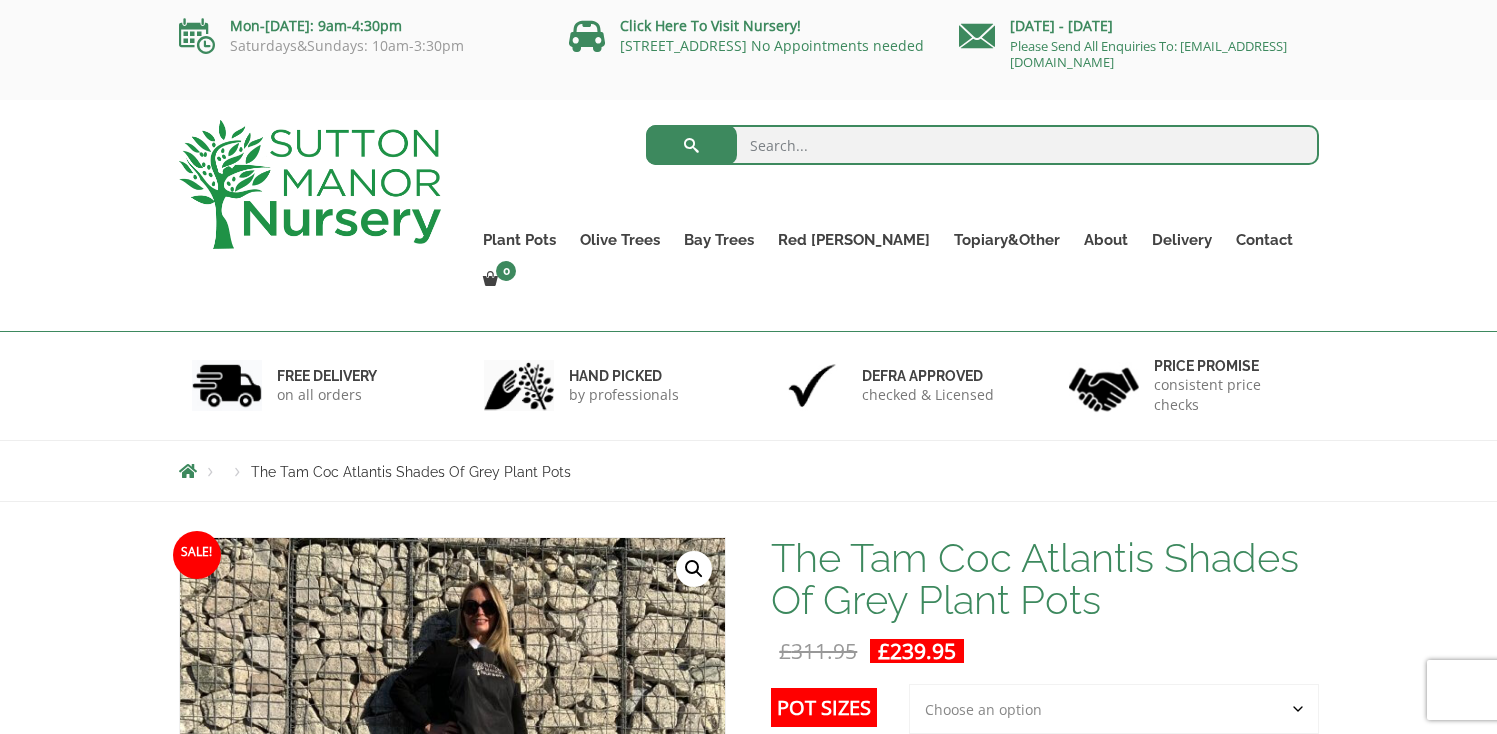 scroll, scrollTop: 0, scrollLeft: 0, axis: both 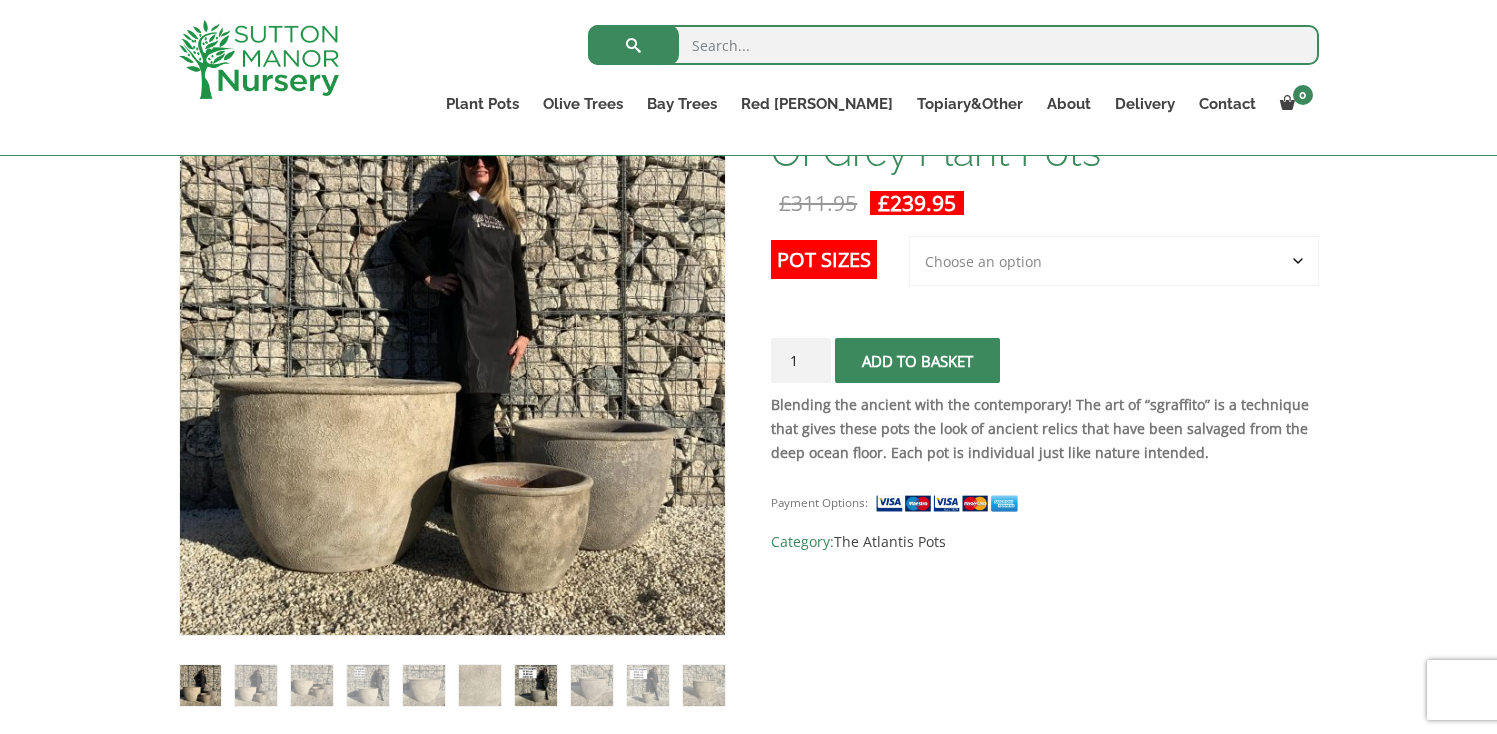 click at bounding box center [535, 685] 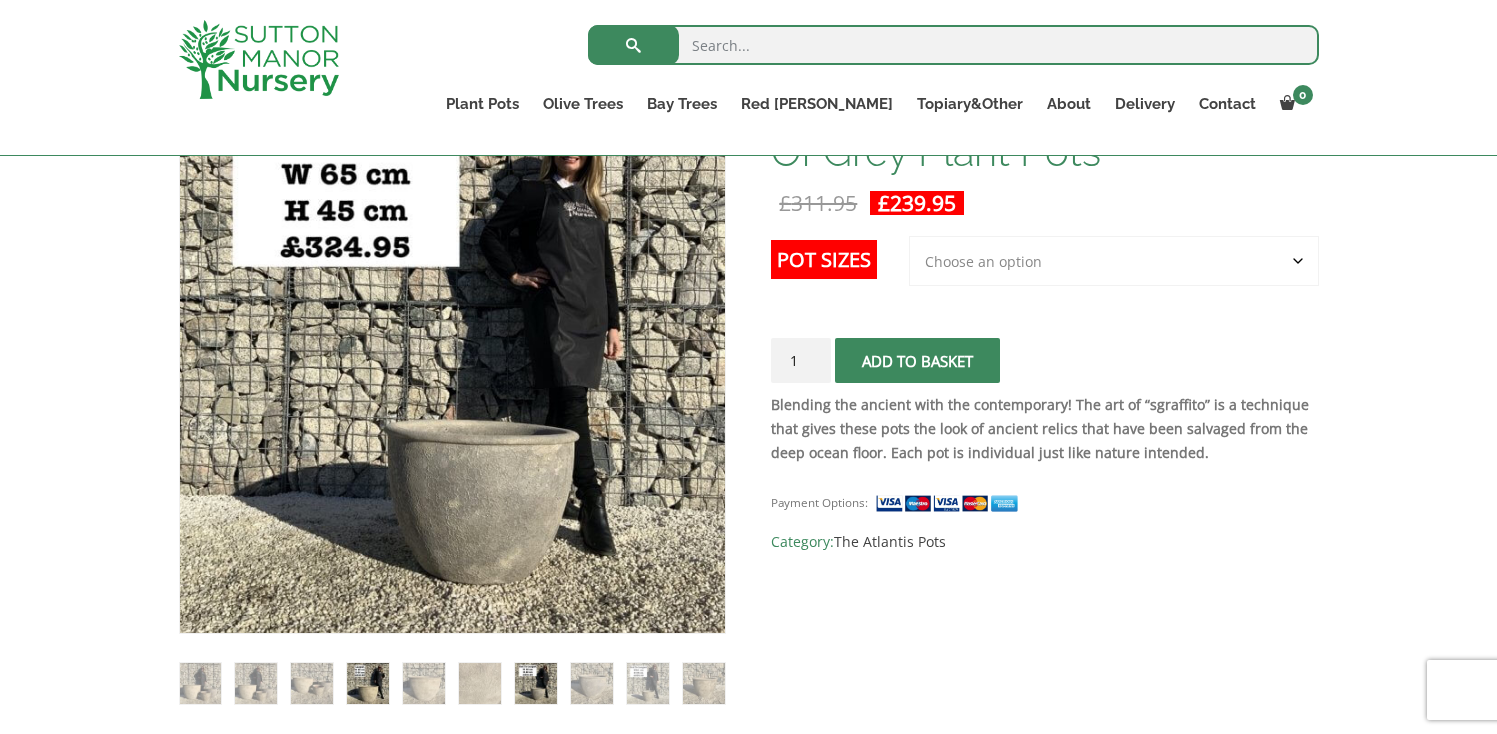 click at bounding box center [367, 683] 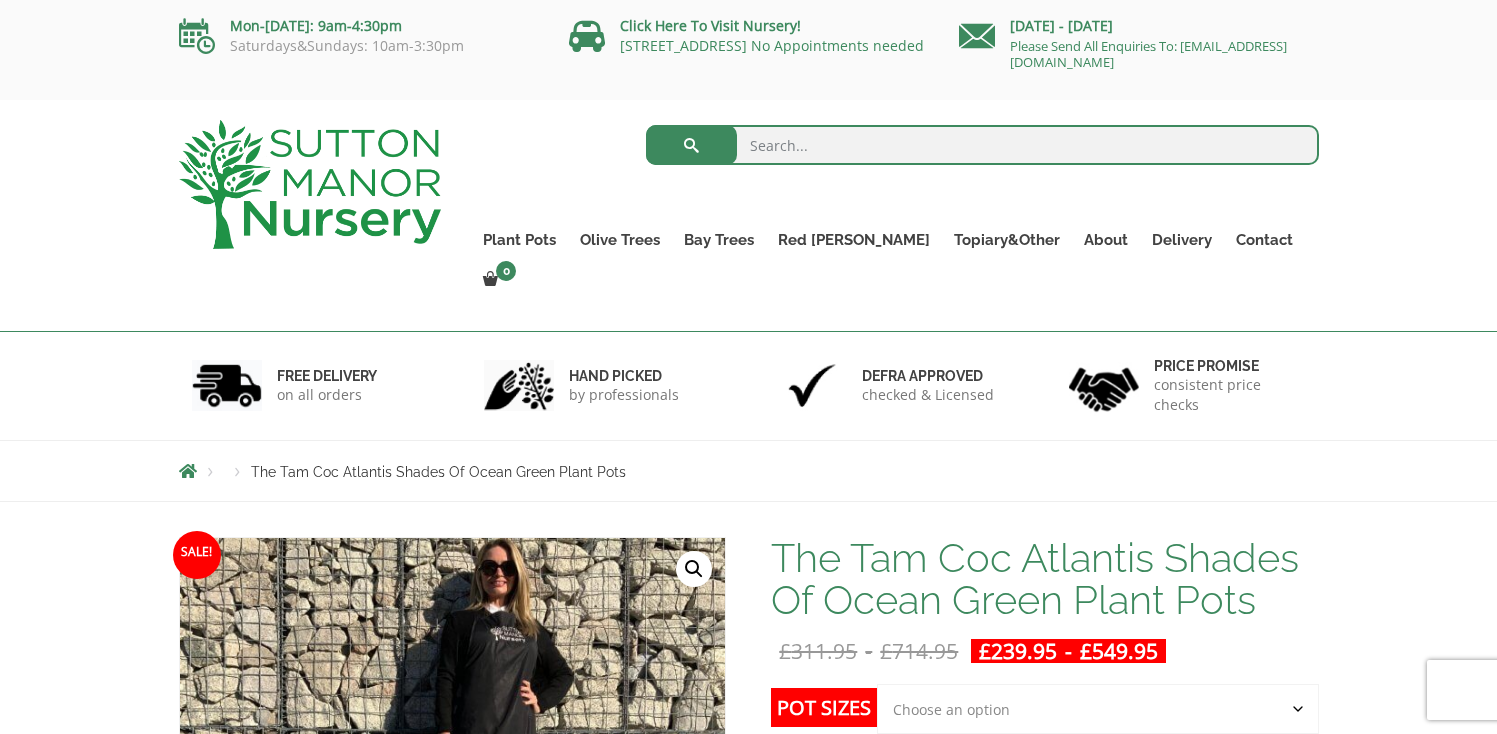scroll, scrollTop: 0, scrollLeft: 0, axis: both 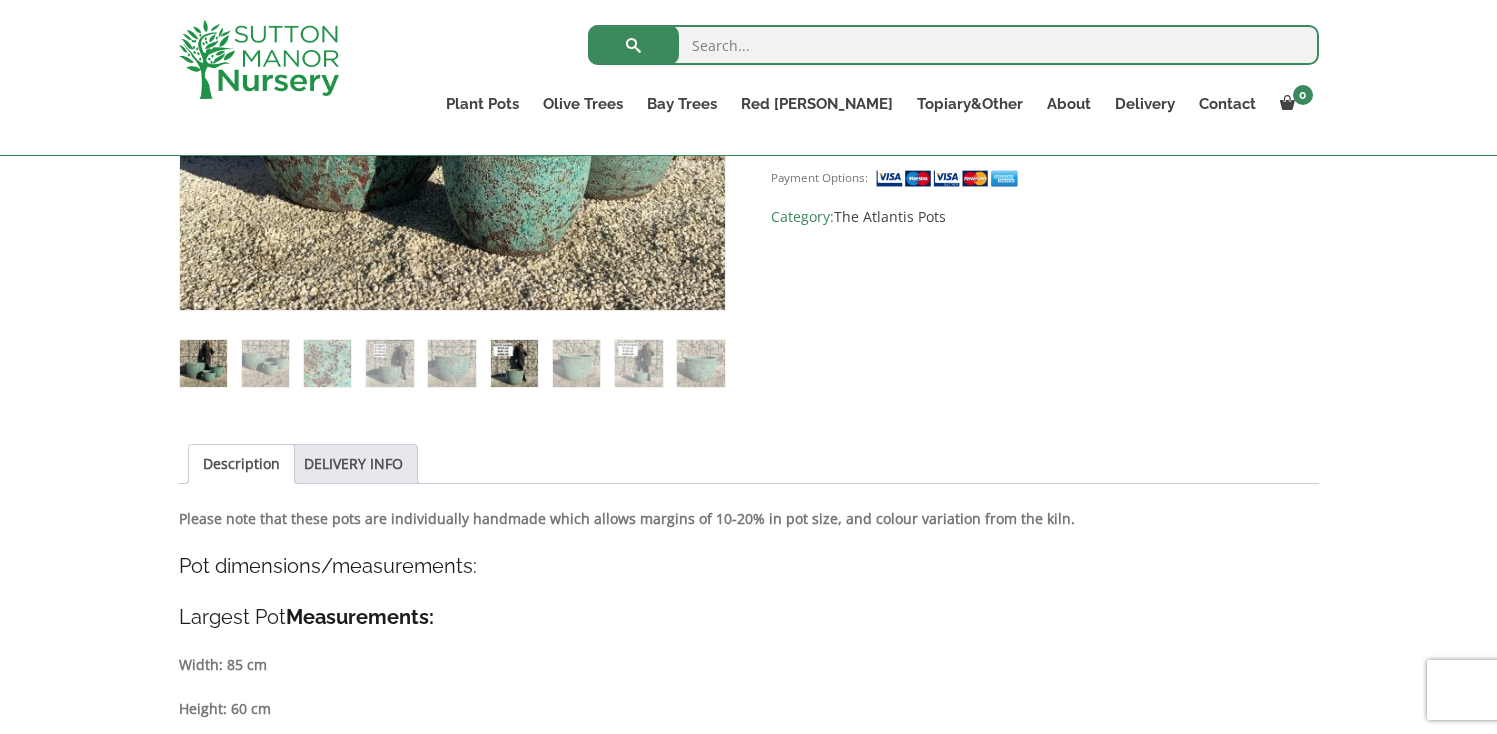 click at bounding box center [514, 363] 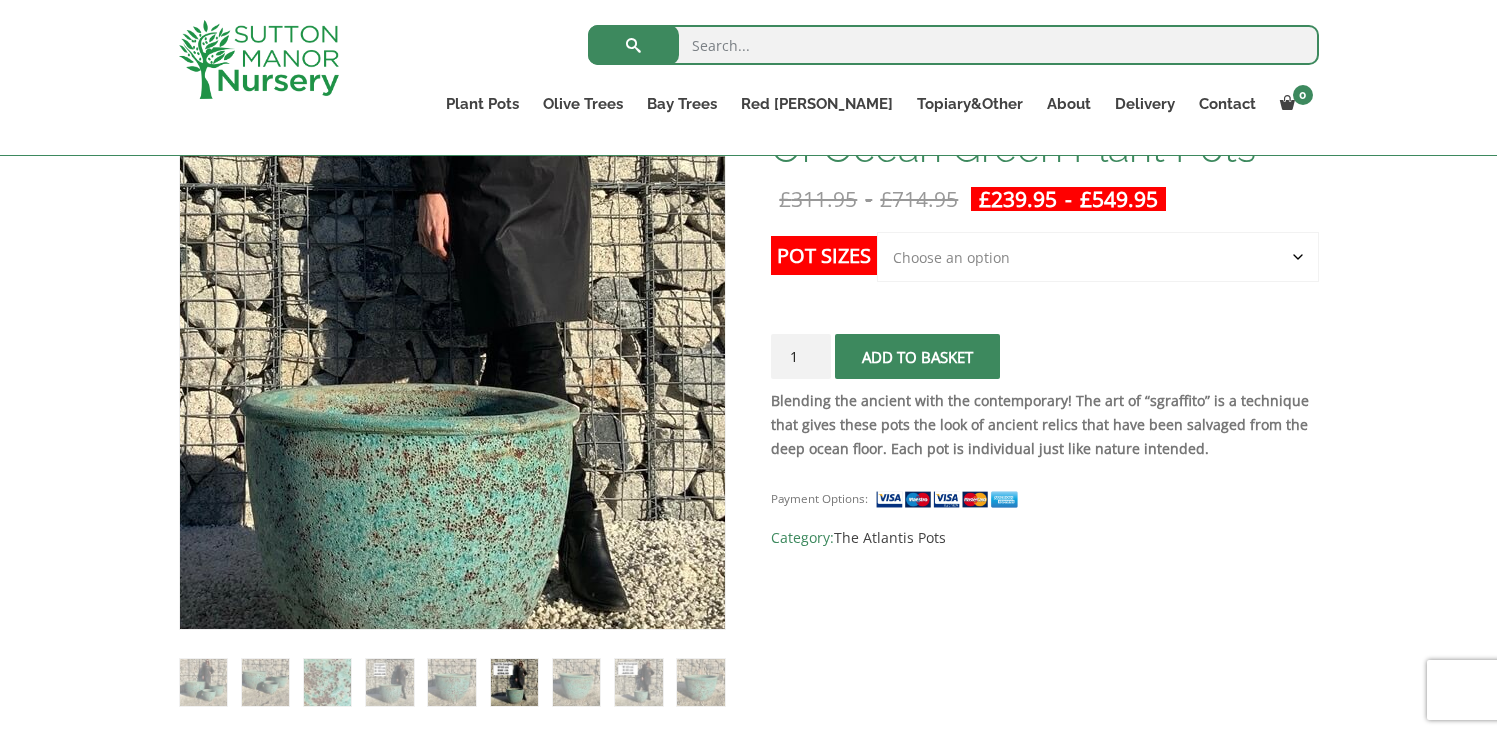 scroll, scrollTop: 374, scrollLeft: 0, axis: vertical 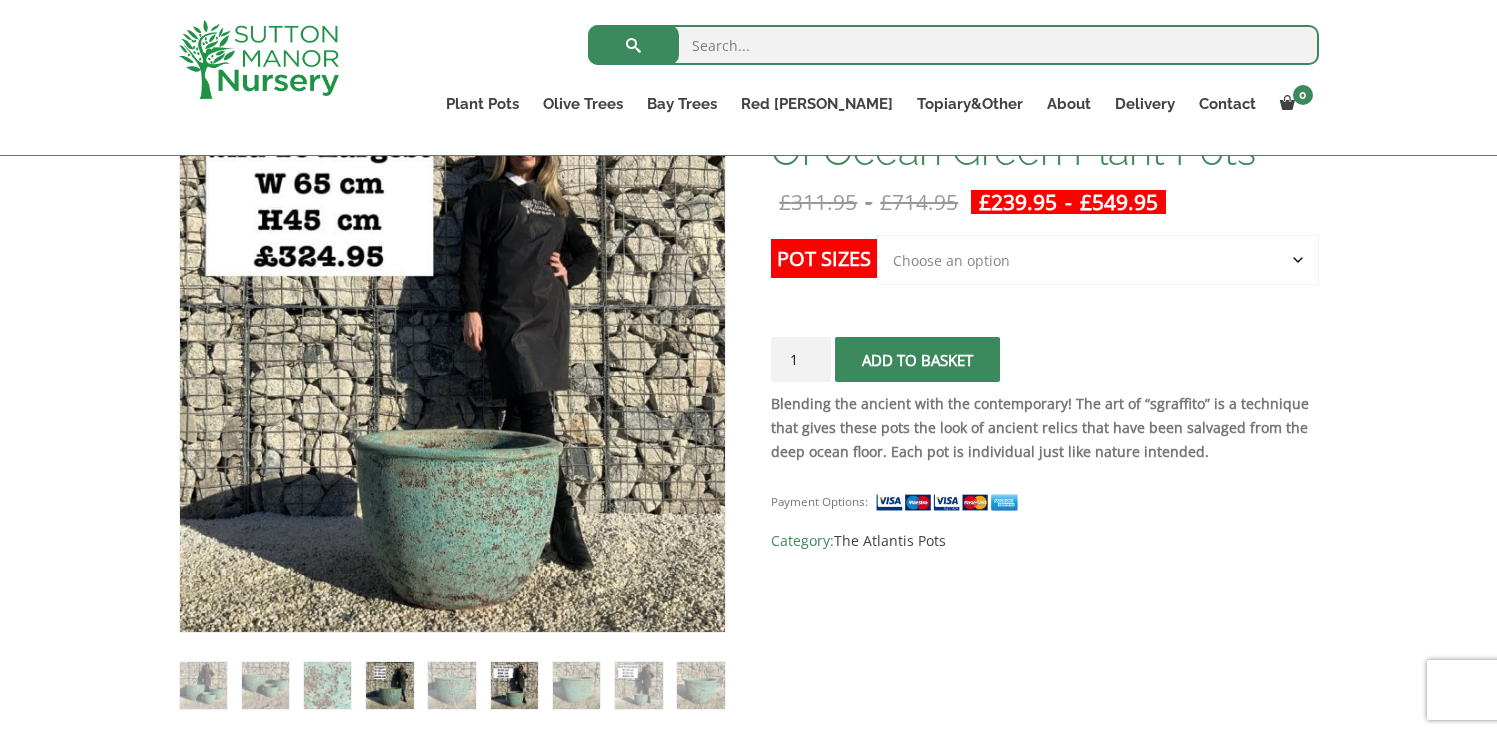 click at bounding box center (389, 685) 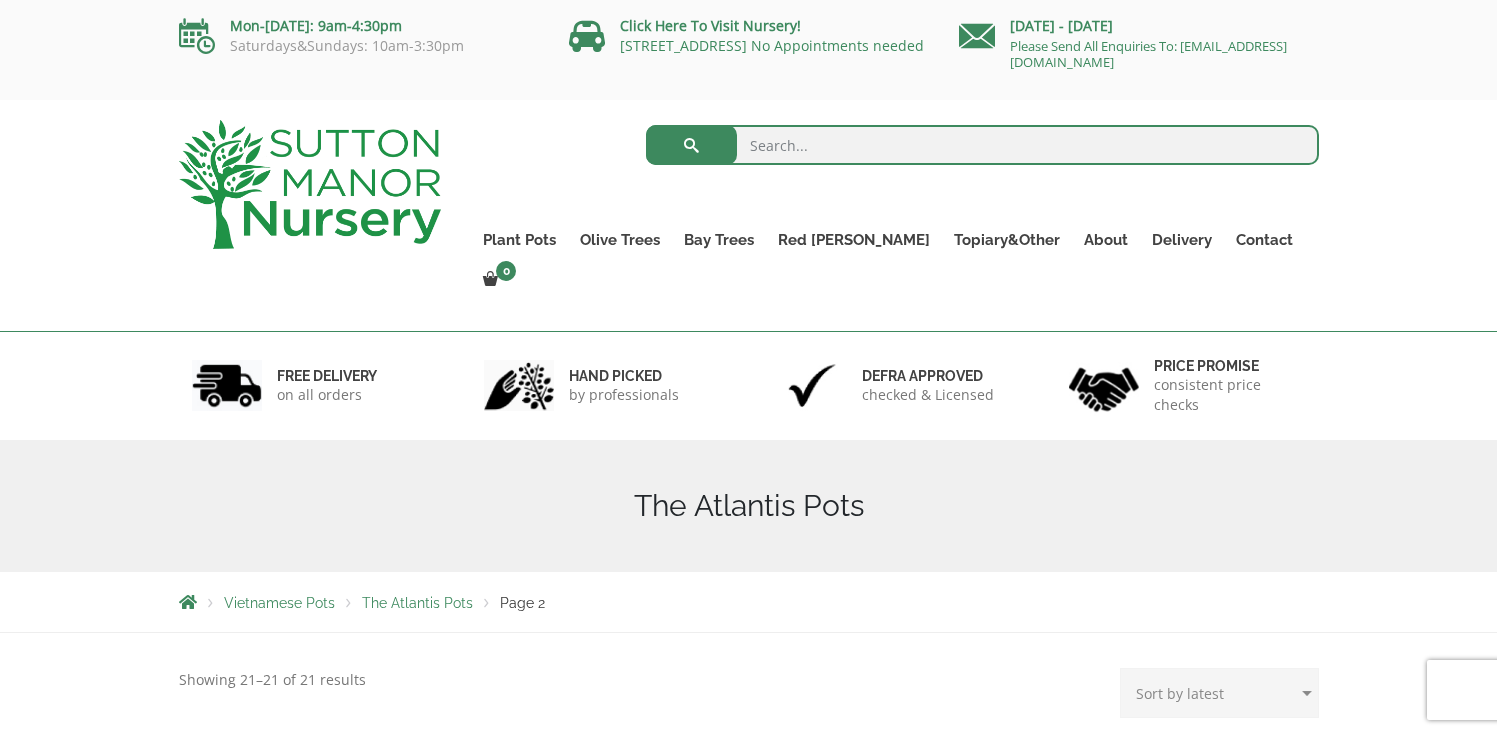 scroll, scrollTop: 0, scrollLeft: 0, axis: both 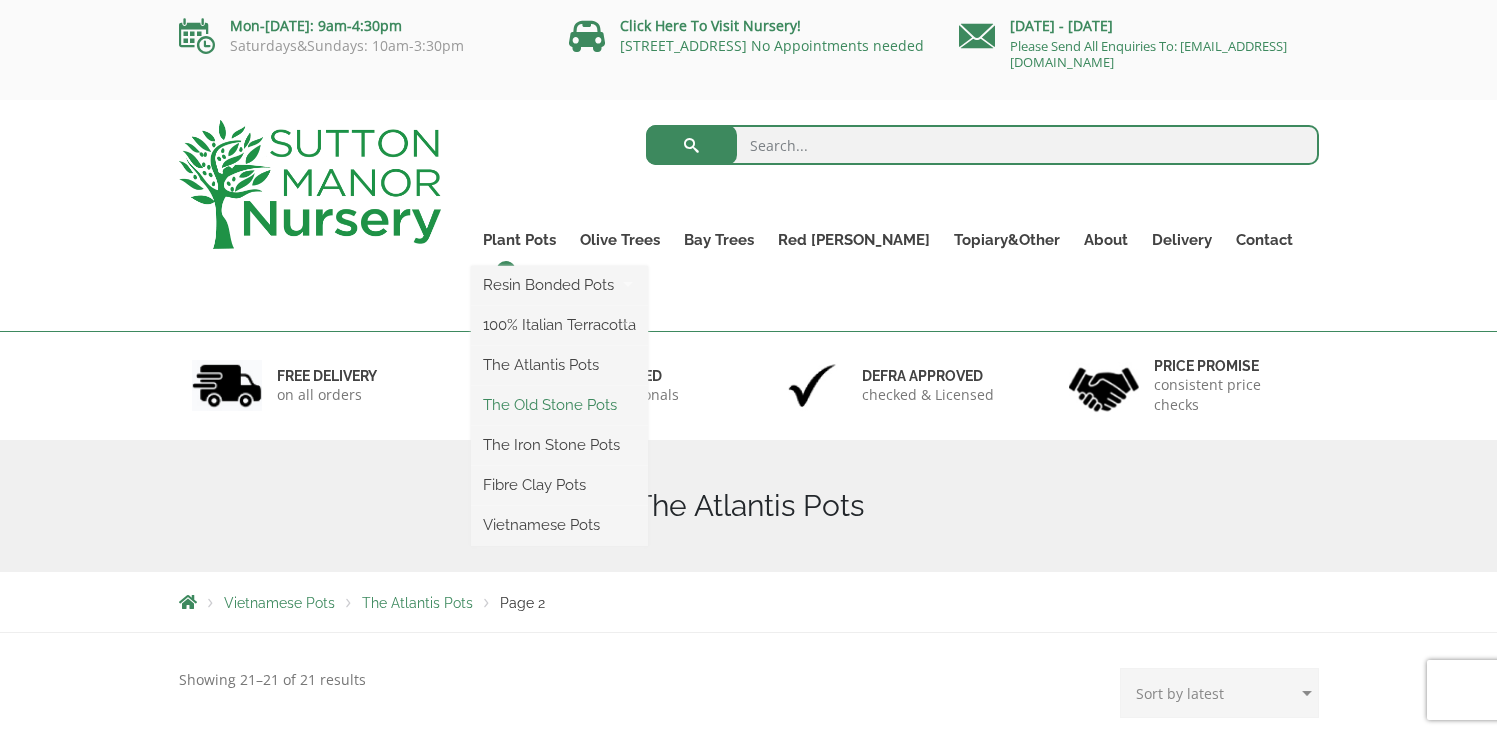 click on "The Old Stone Pots" at bounding box center (559, 405) 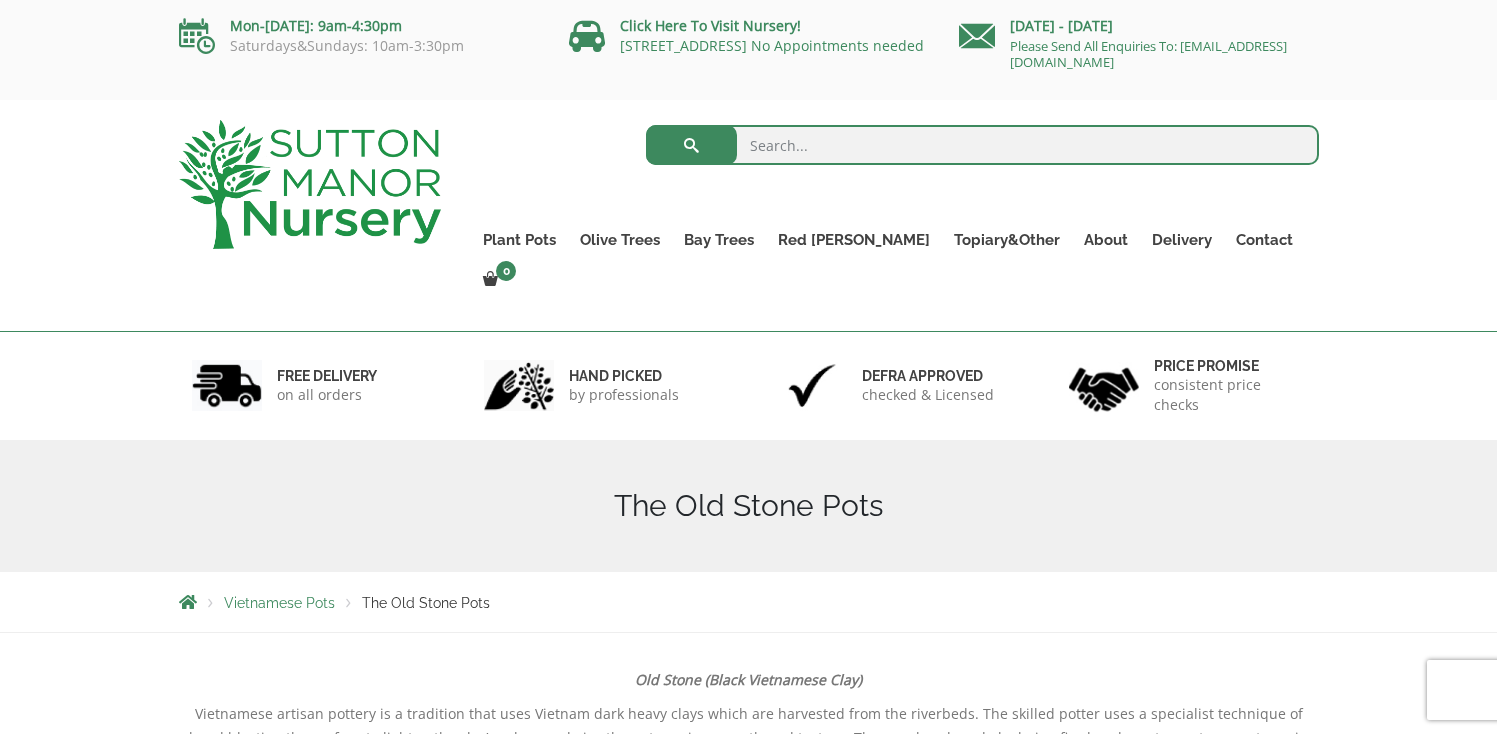 scroll, scrollTop: 0, scrollLeft: 0, axis: both 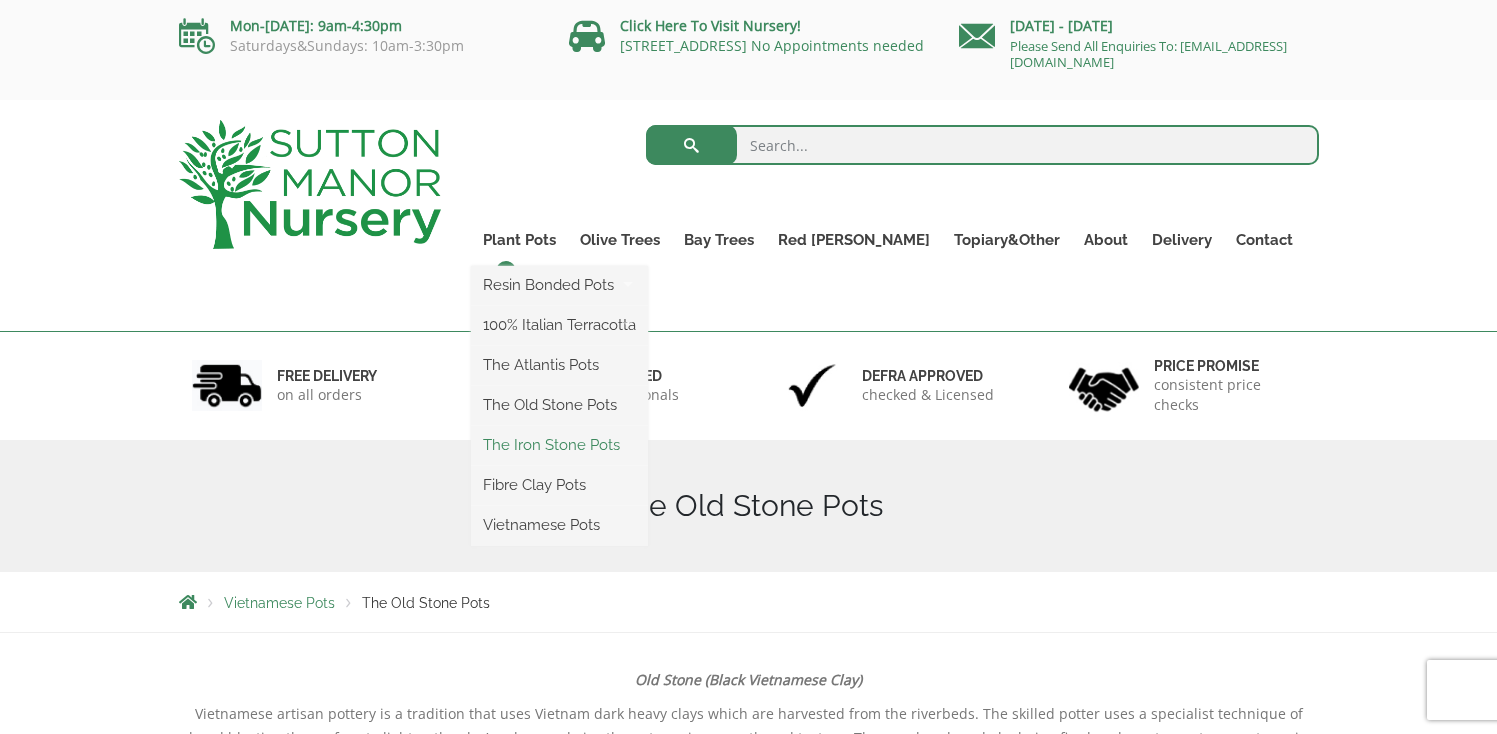 click on "The Iron Stone Pots" at bounding box center [559, 445] 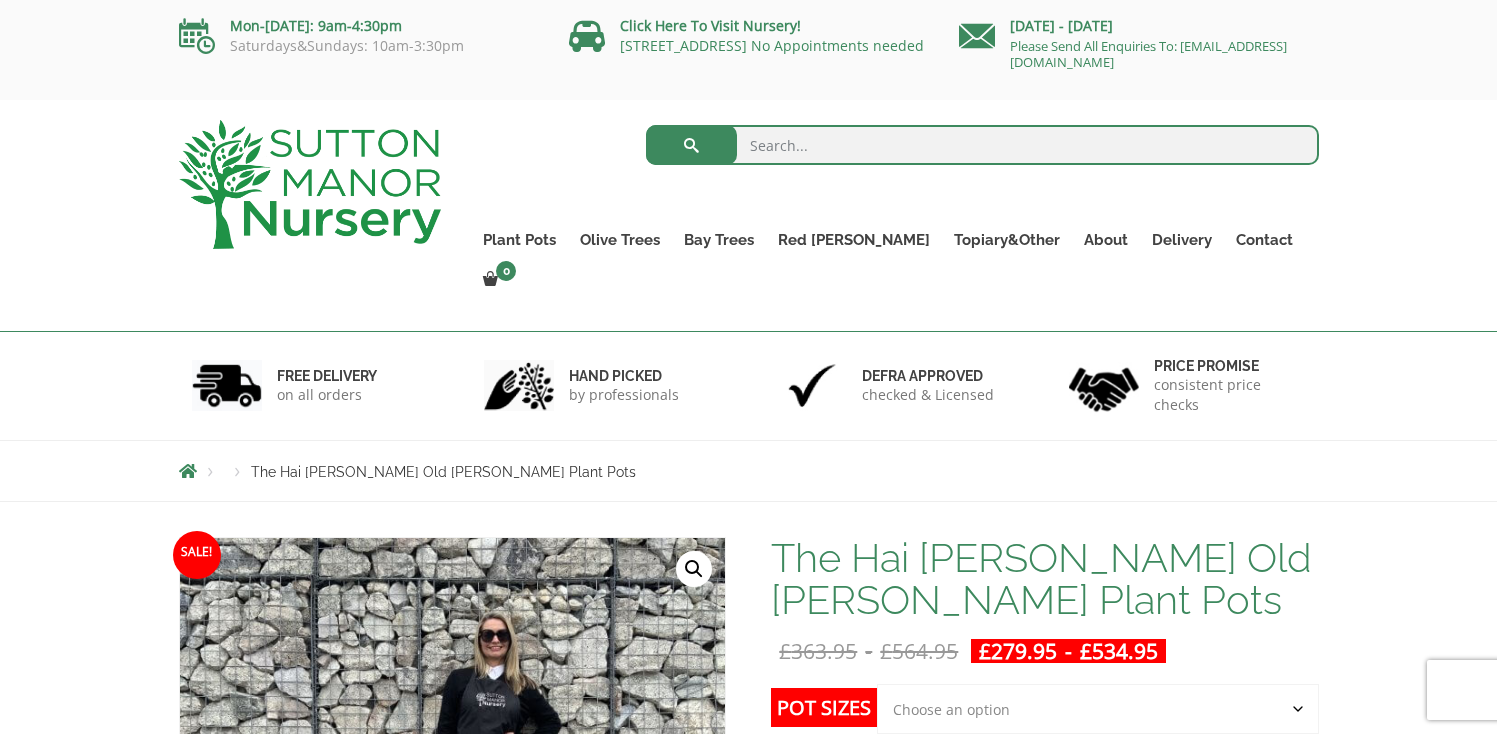 scroll, scrollTop: 0, scrollLeft: 0, axis: both 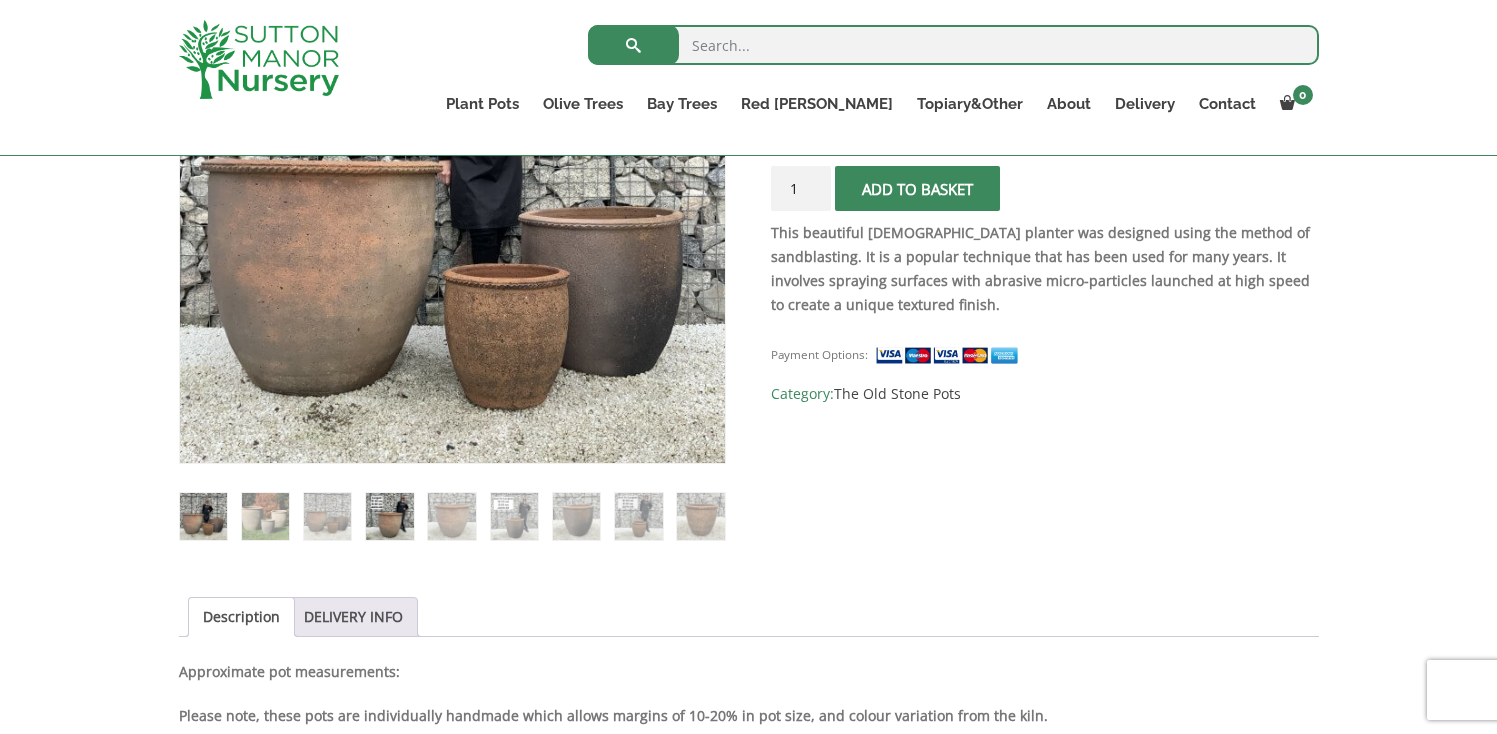 click at bounding box center (389, 516) 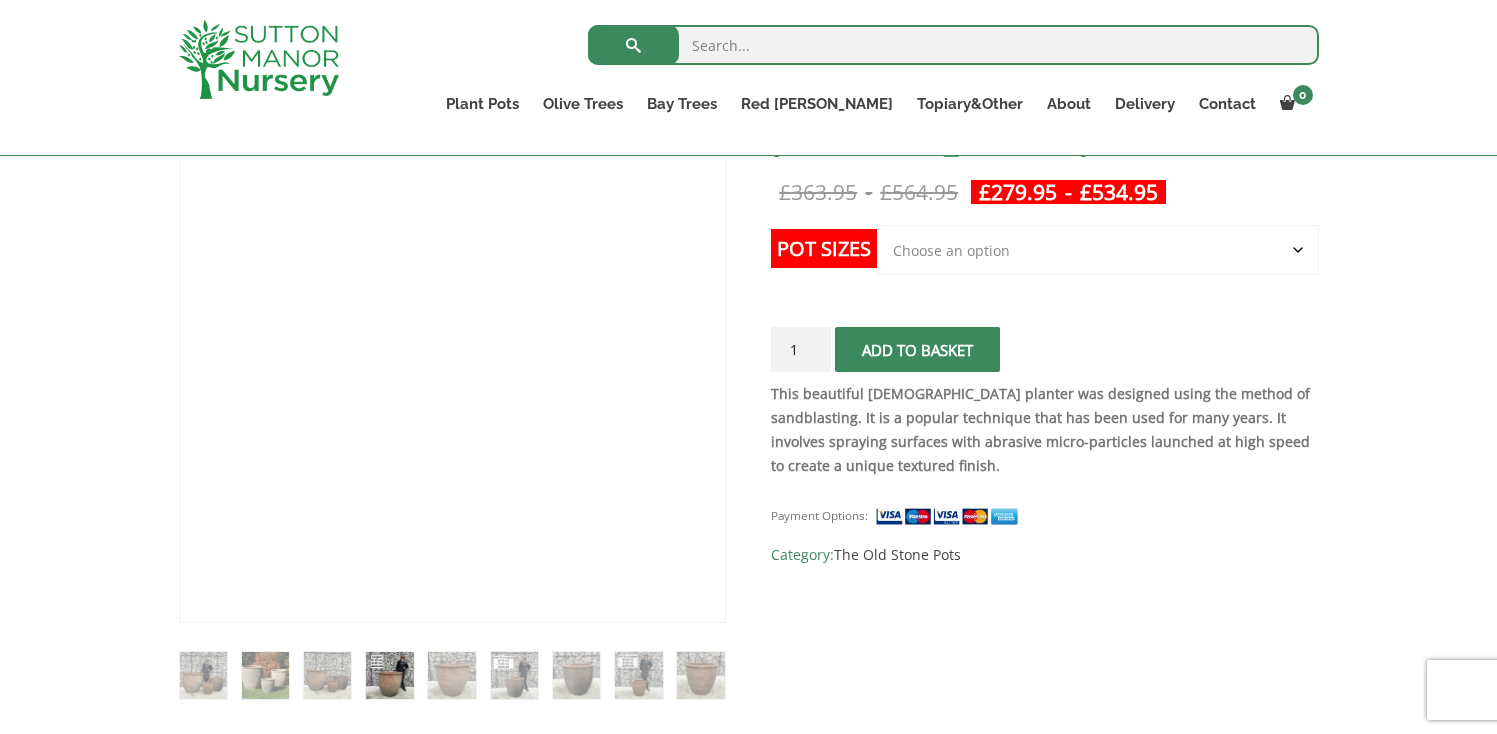 scroll, scrollTop: 380, scrollLeft: 0, axis: vertical 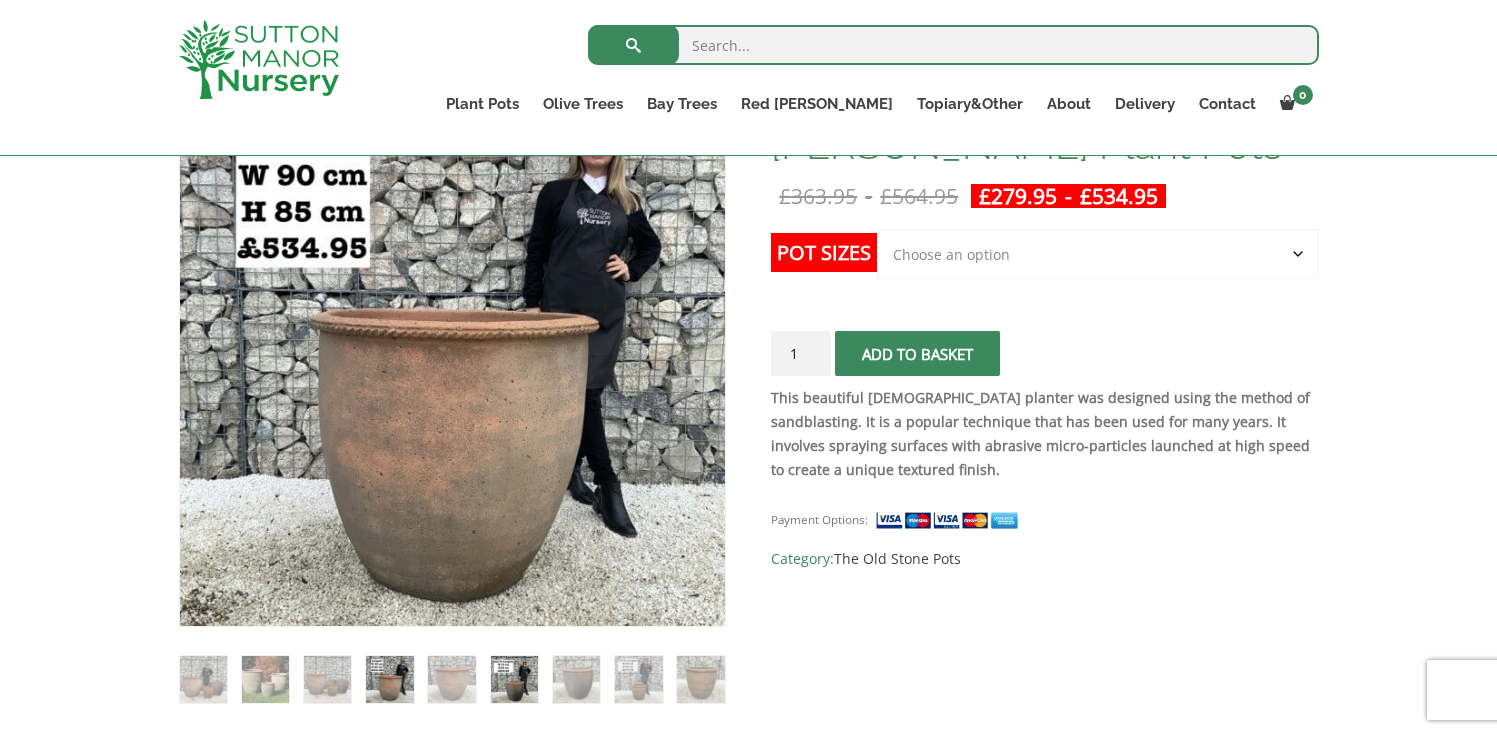 click at bounding box center (514, 679) 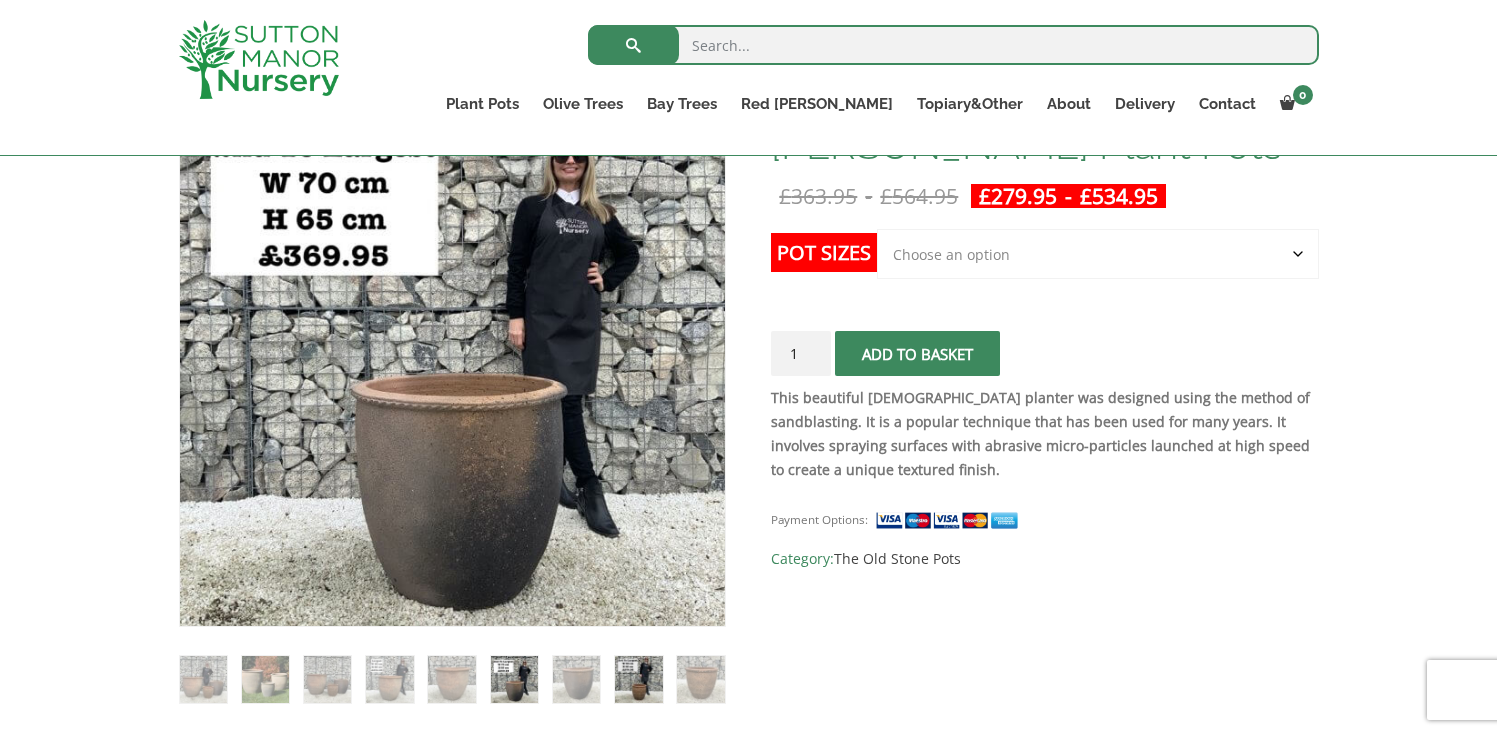 click at bounding box center (638, 679) 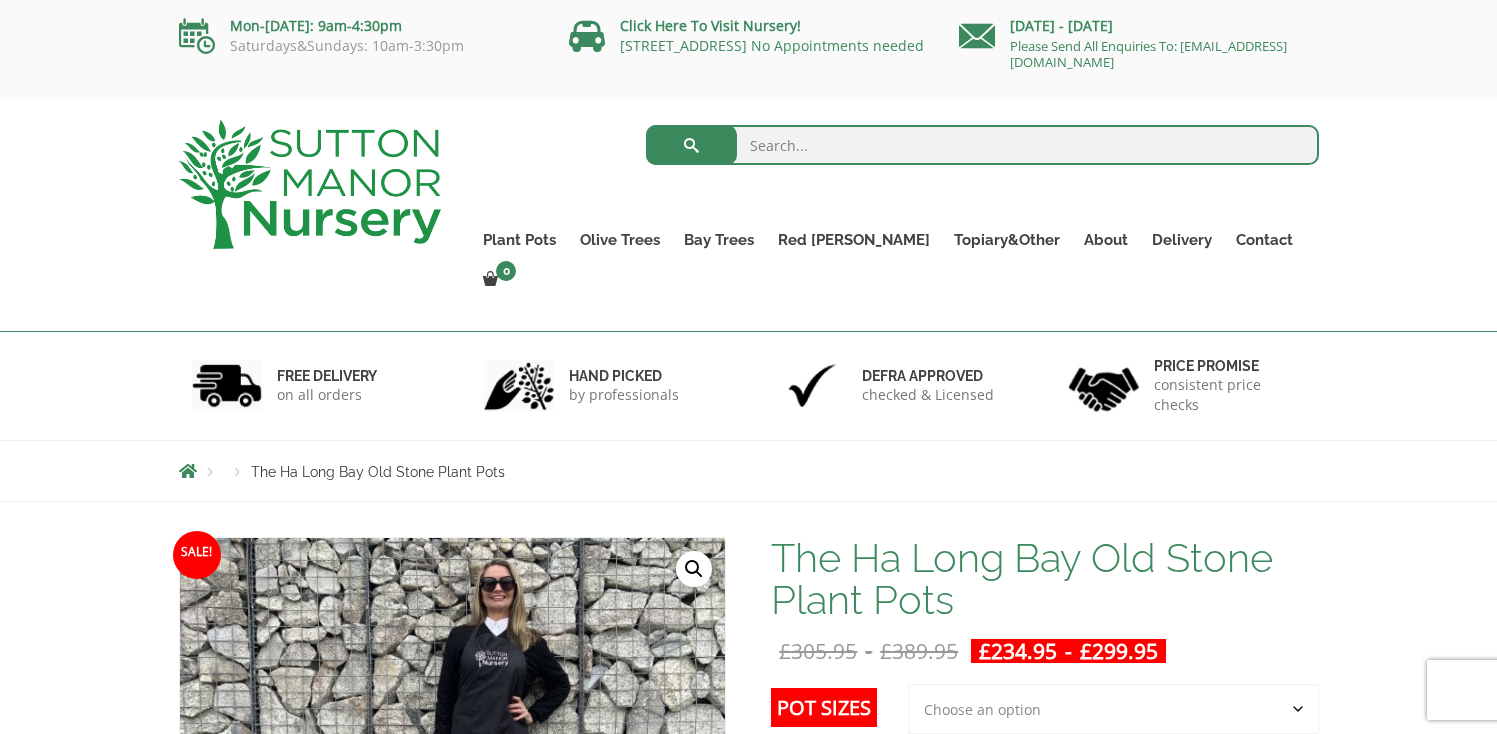 scroll, scrollTop: 0, scrollLeft: 0, axis: both 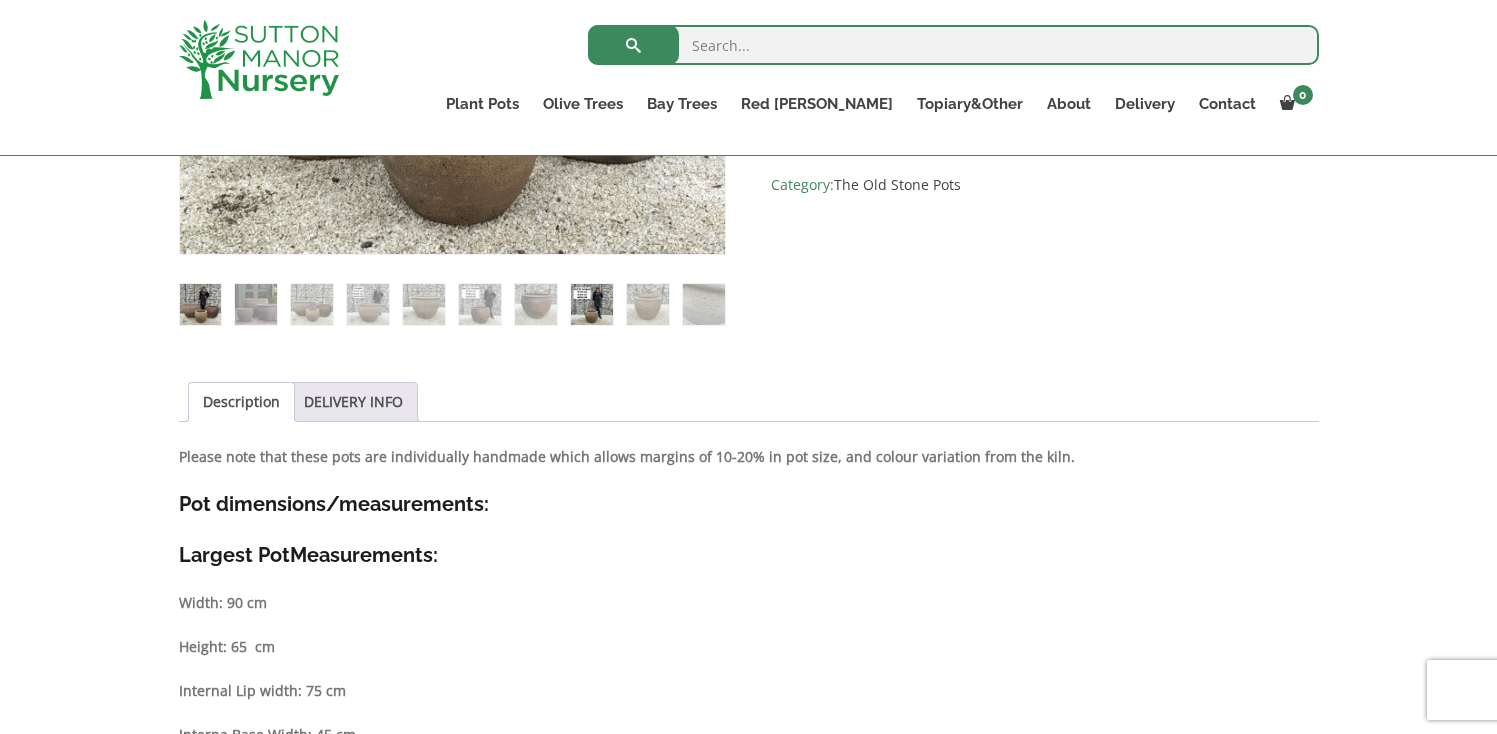 click at bounding box center (591, 304) 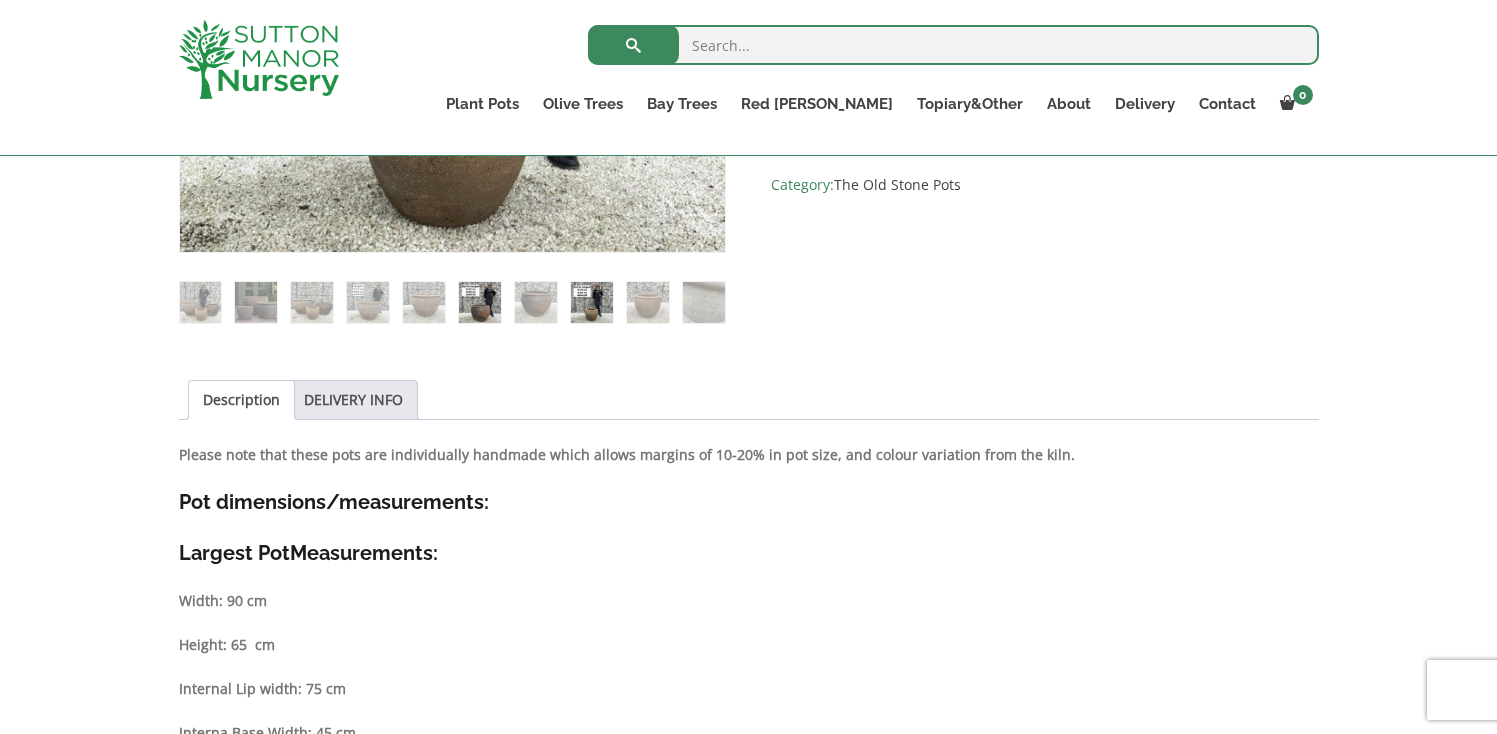 click at bounding box center [479, 302] 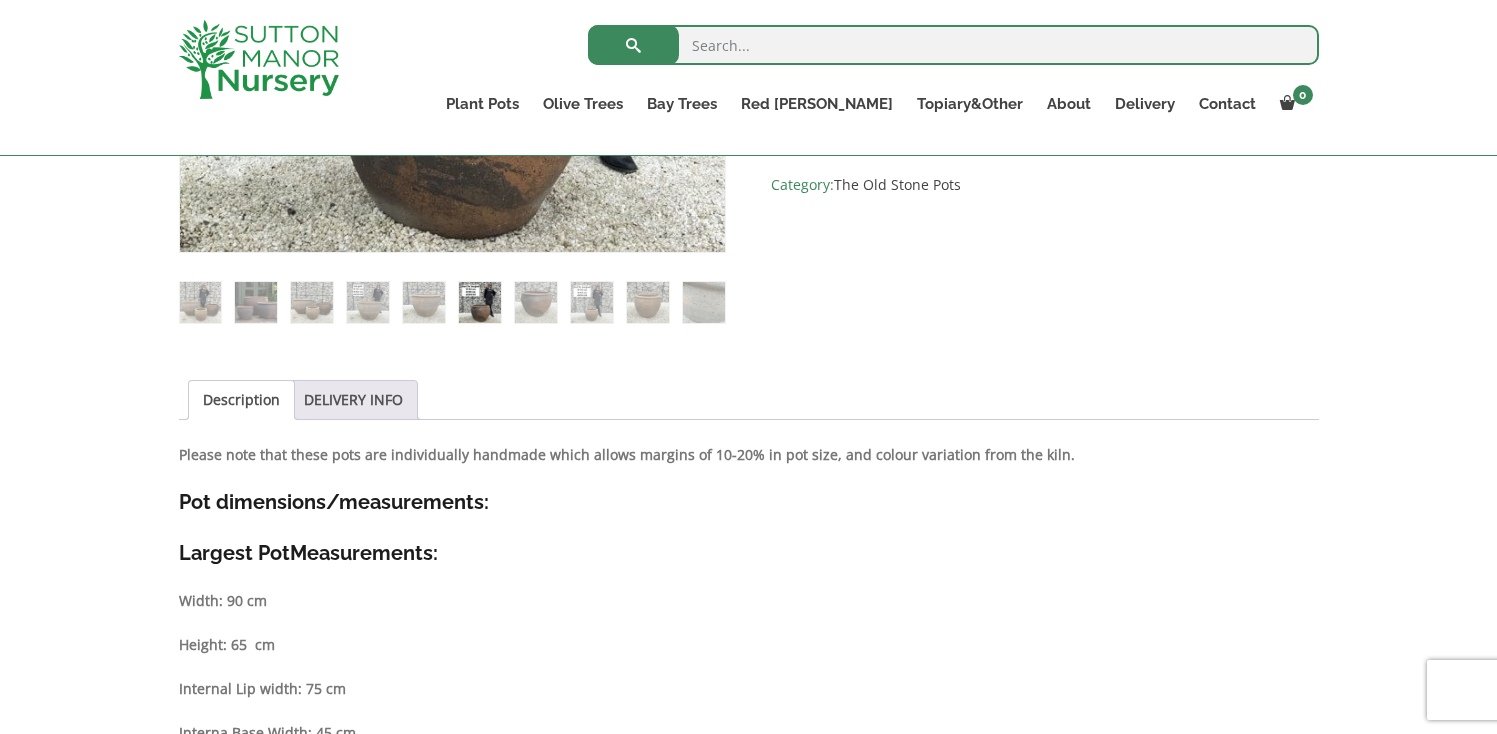 scroll, scrollTop: 363, scrollLeft: 0, axis: vertical 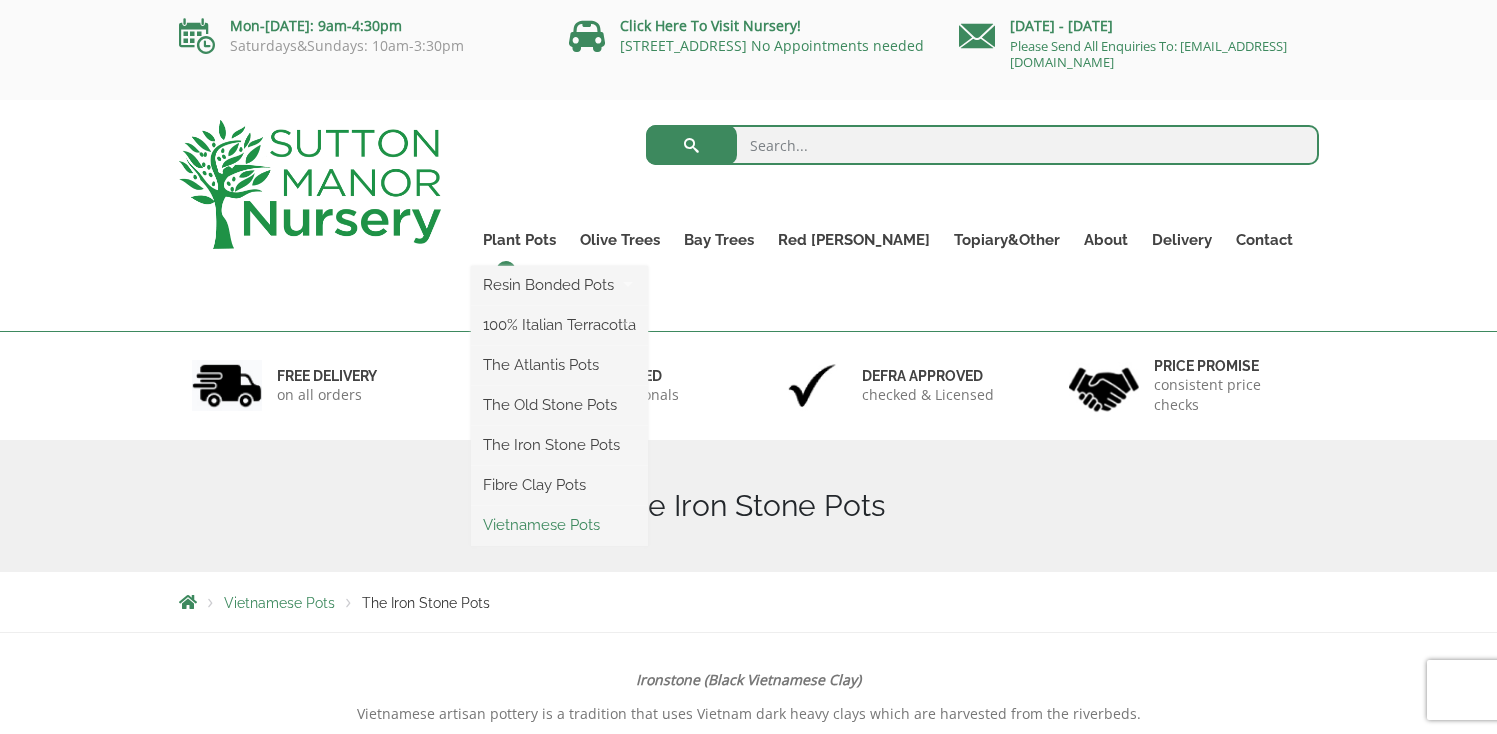 click on "Vietnamese Pots" at bounding box center (559, 525) 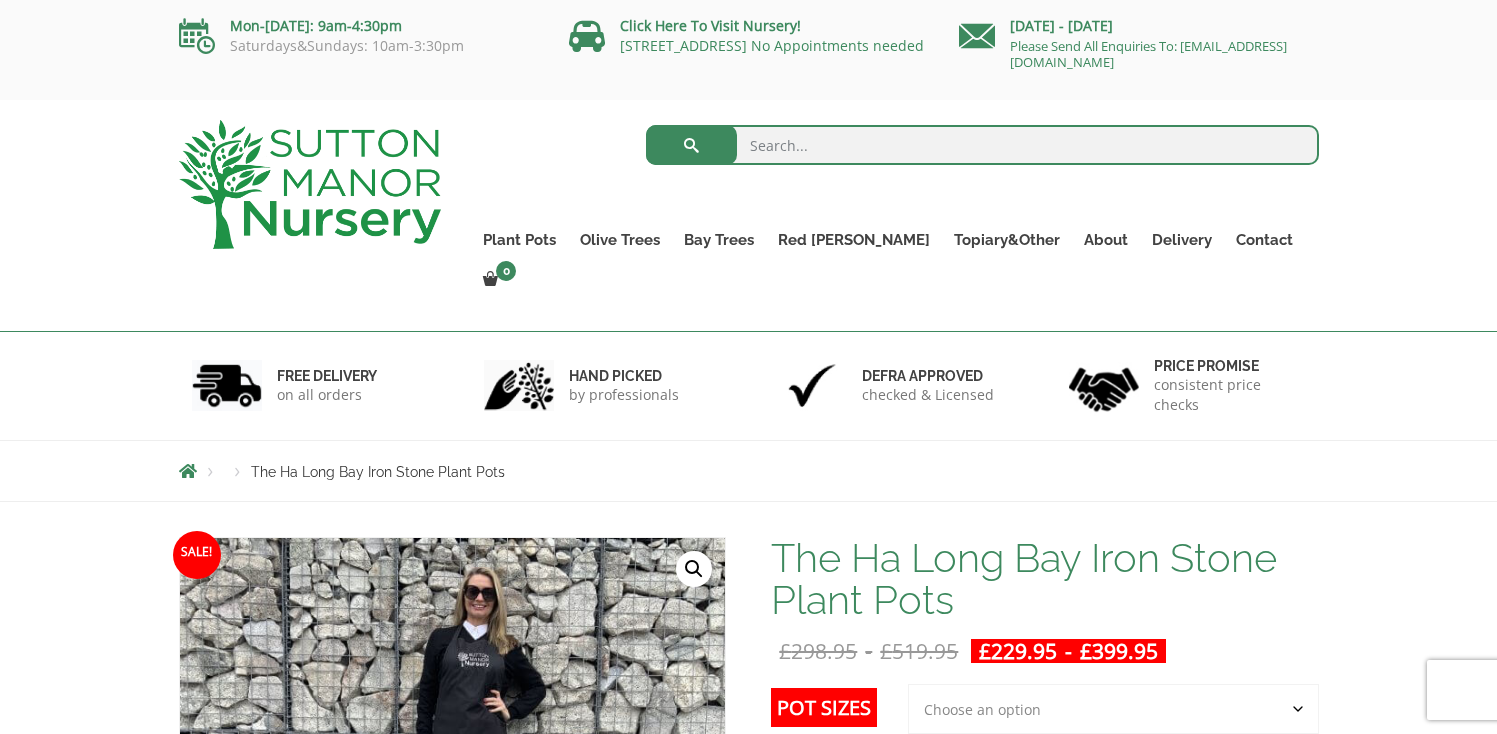 scroll, scrollTop: 0, scrollLeft: 0, axis: both 